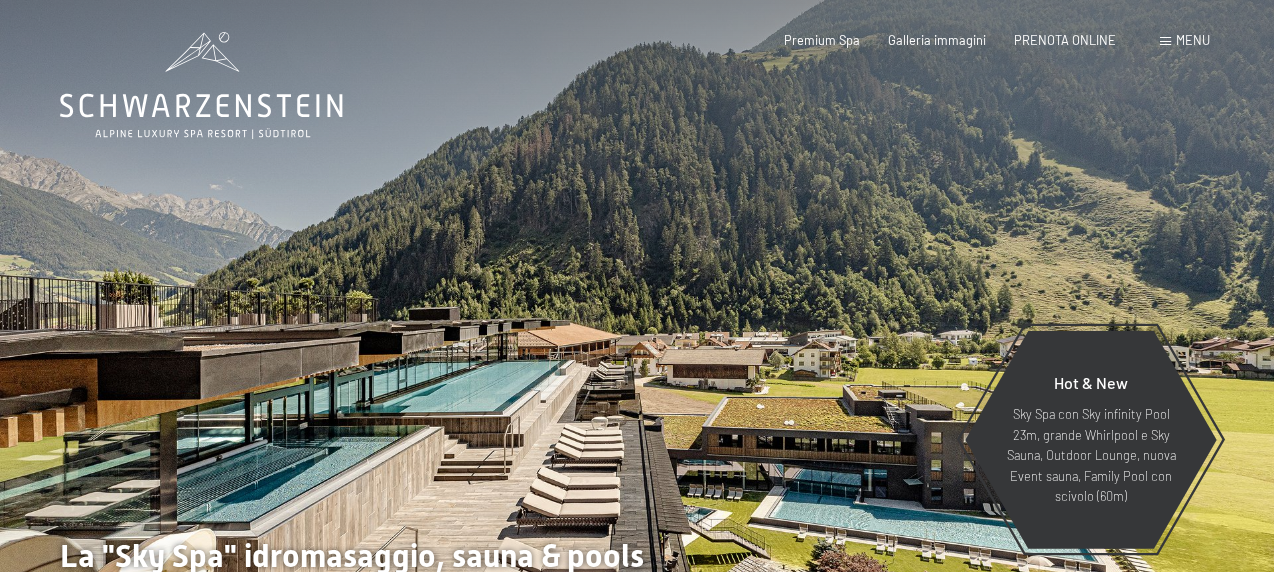 click on "Menu" at bounding box center (1193, 40) 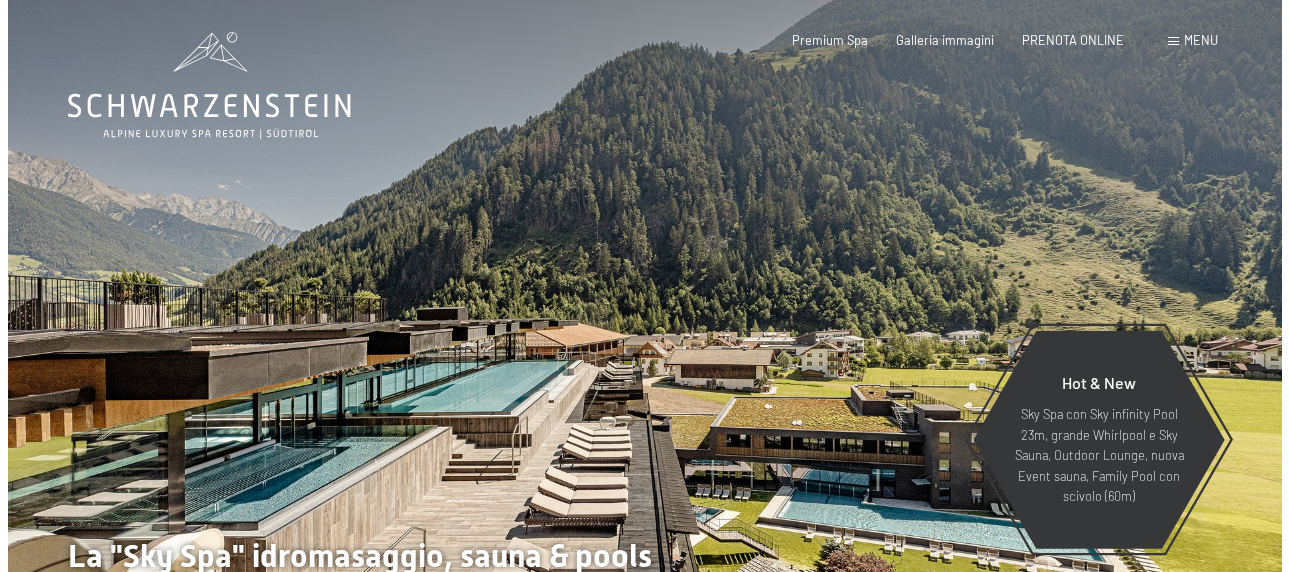 scroll, scrollTop: 0, scrollLeft: 0, axis: both 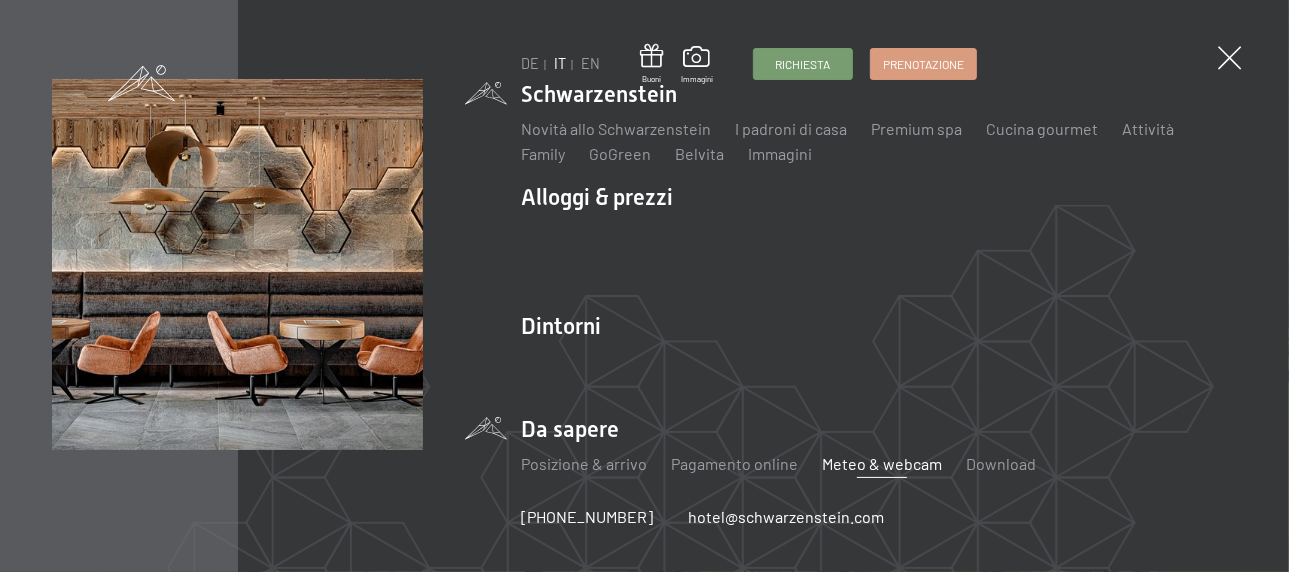click on "Meteo & webcam" at bounding box center (882, 463) 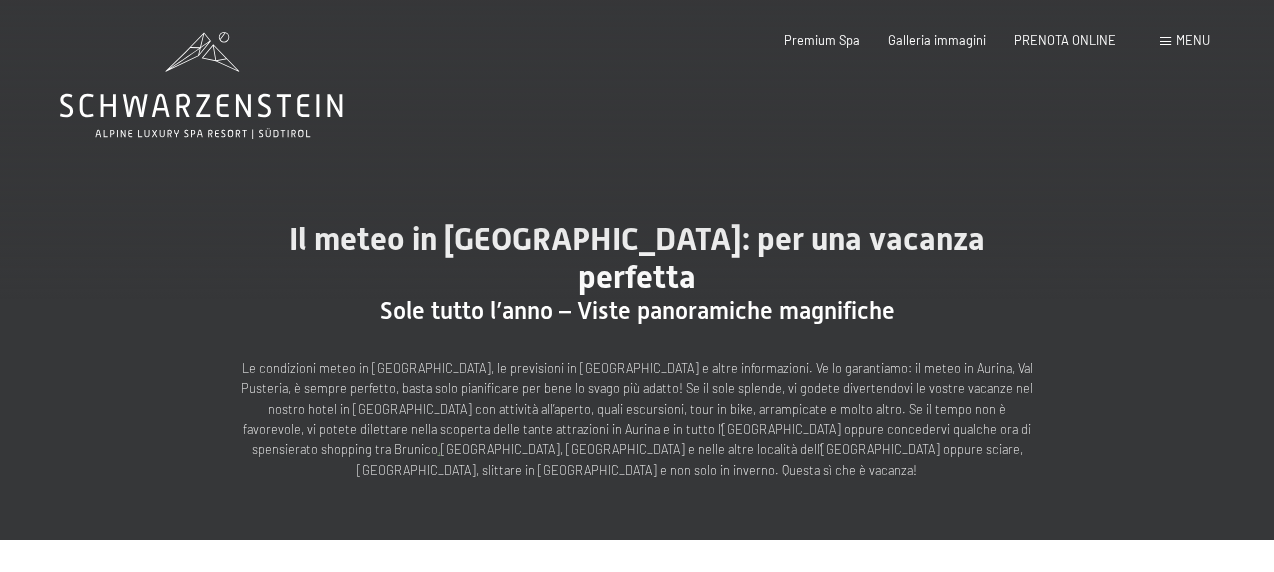 scroll, scrollTop: 81, scrollLeft: 0, axis: vertical 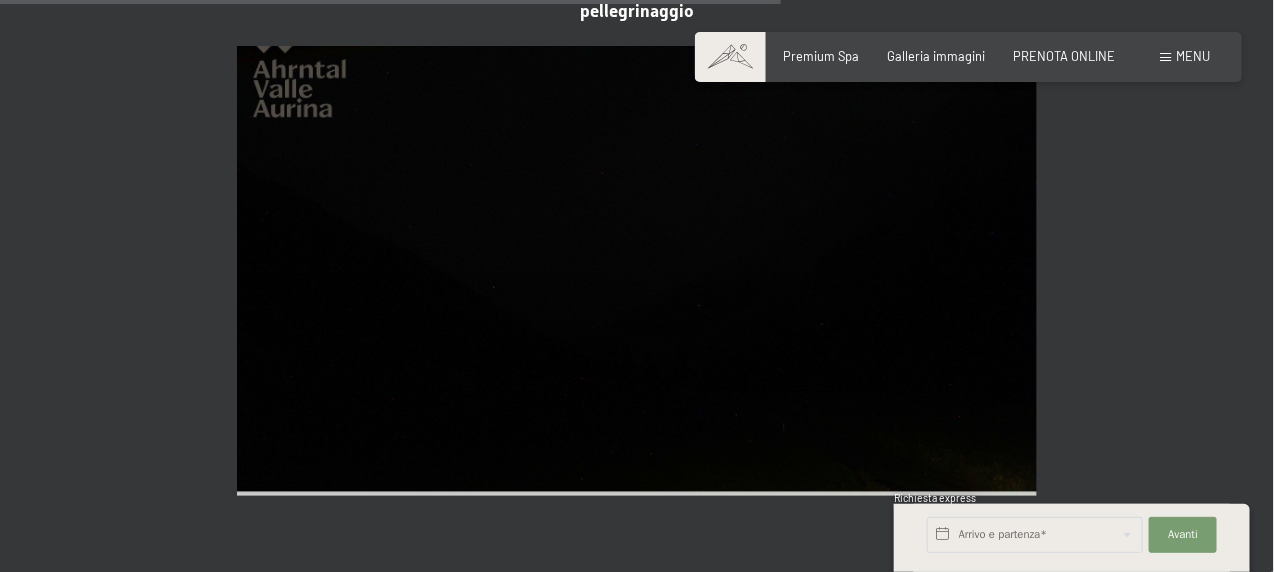 click on "Menu" at bounding box center [1193, 56] 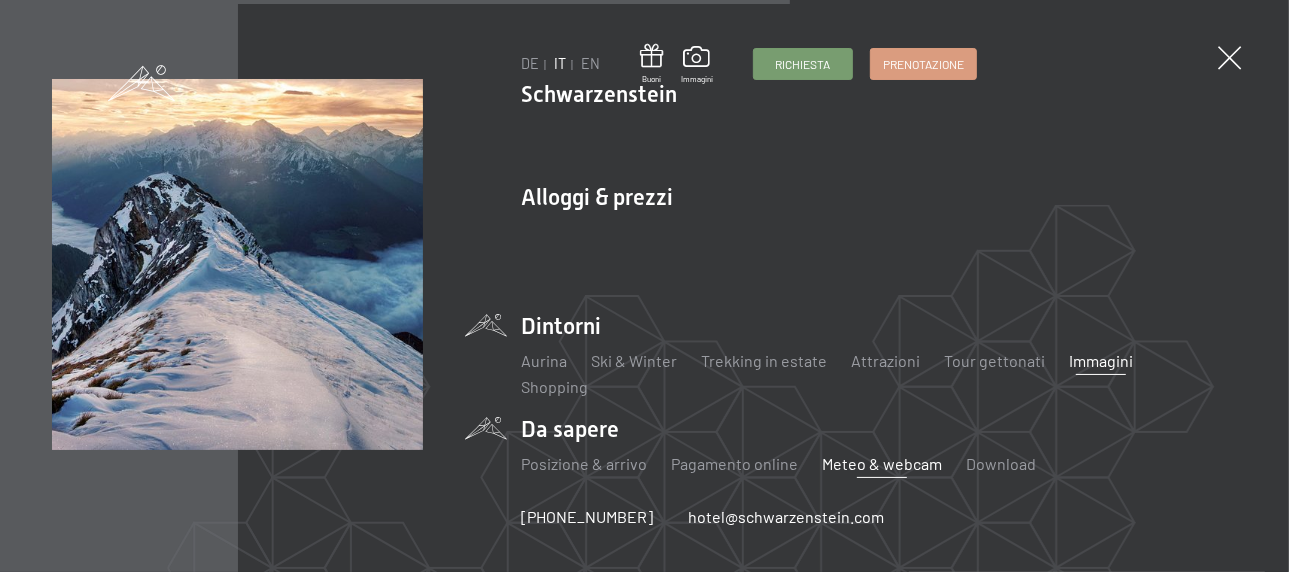 click on "Immagini" at bounding box center (1101, 360) 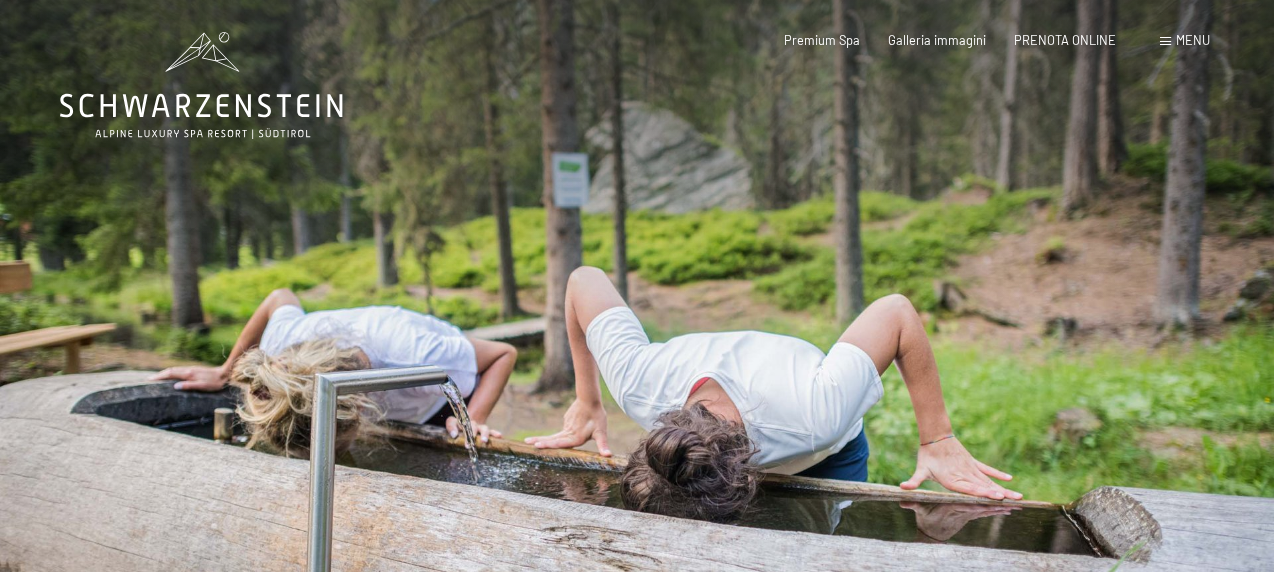 scroll, scrollTop: 0, scrollLeft: 0, axis: both 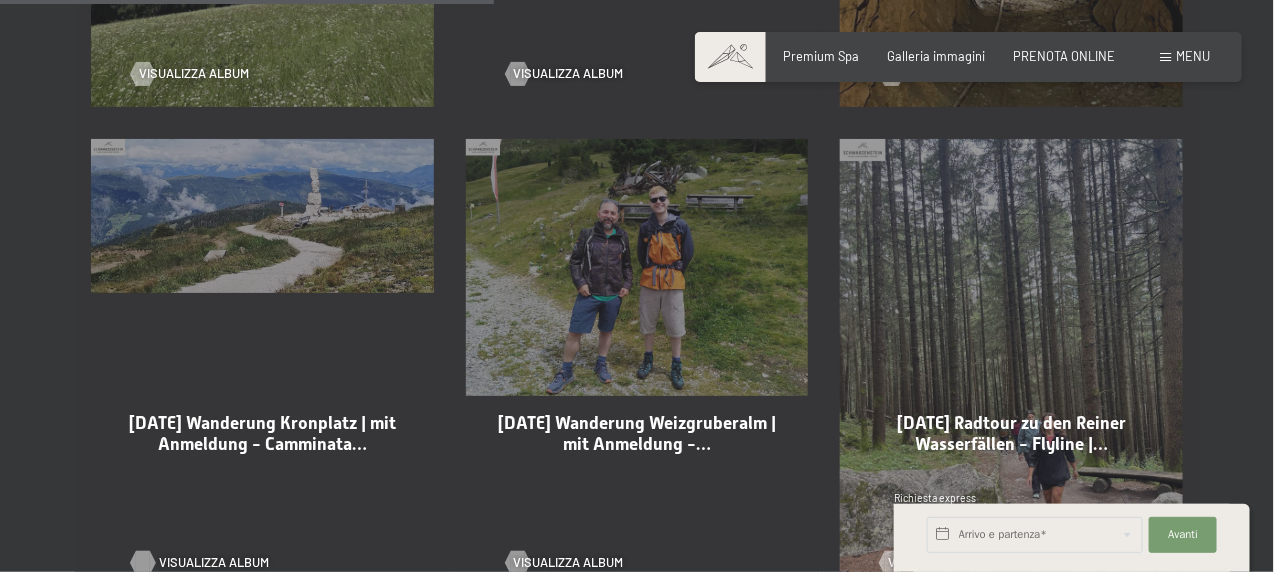 click on "Visualizza album" at bounding box center [214, 563] 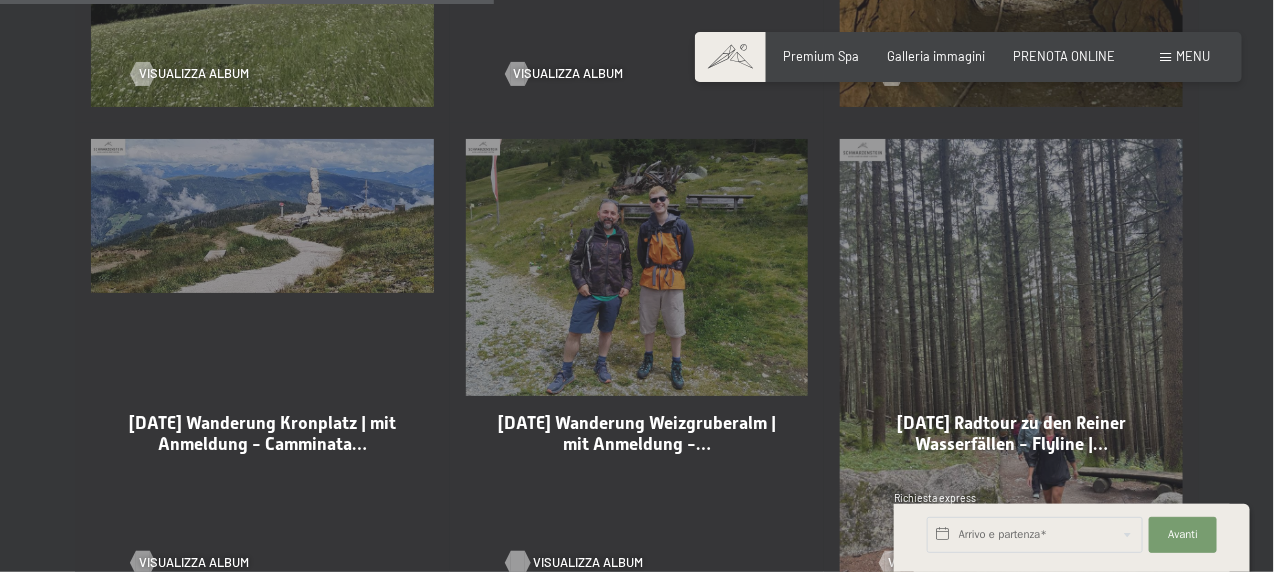 click on "Visualizza album" at bounding box center (589, 563) 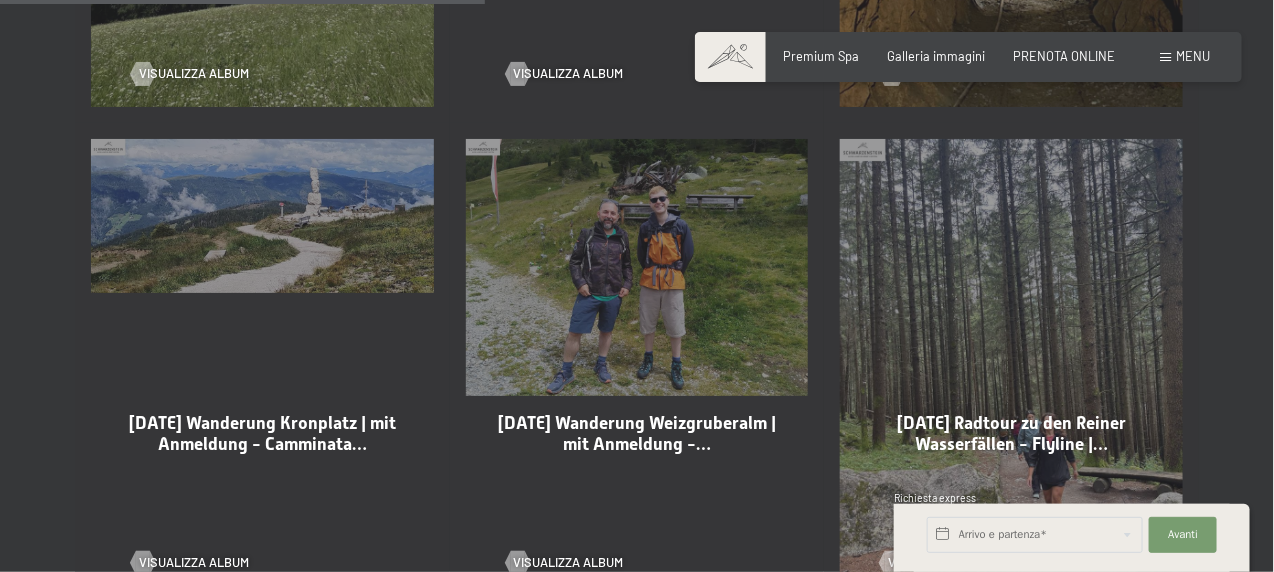 scroll, scrollTop: 1700, scrollLeft: 0, axis: vertical 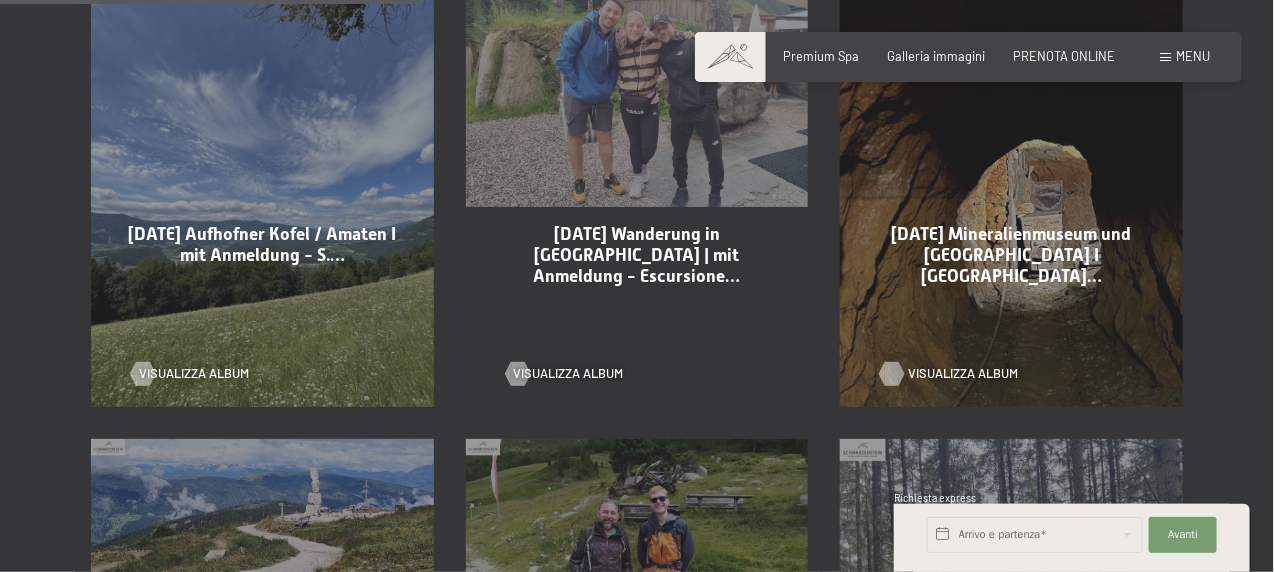 click on "Visualizza album" at bounding box center (963, 374) 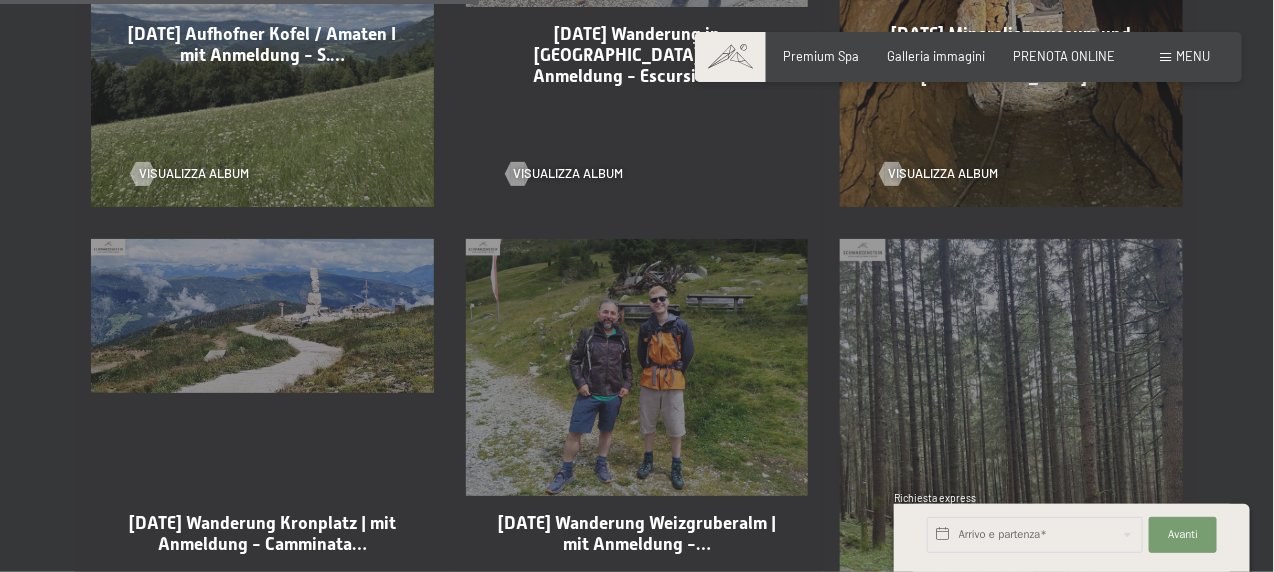 scroll, scrollTop: 2100, scrollLeft: 0, axis: vertical 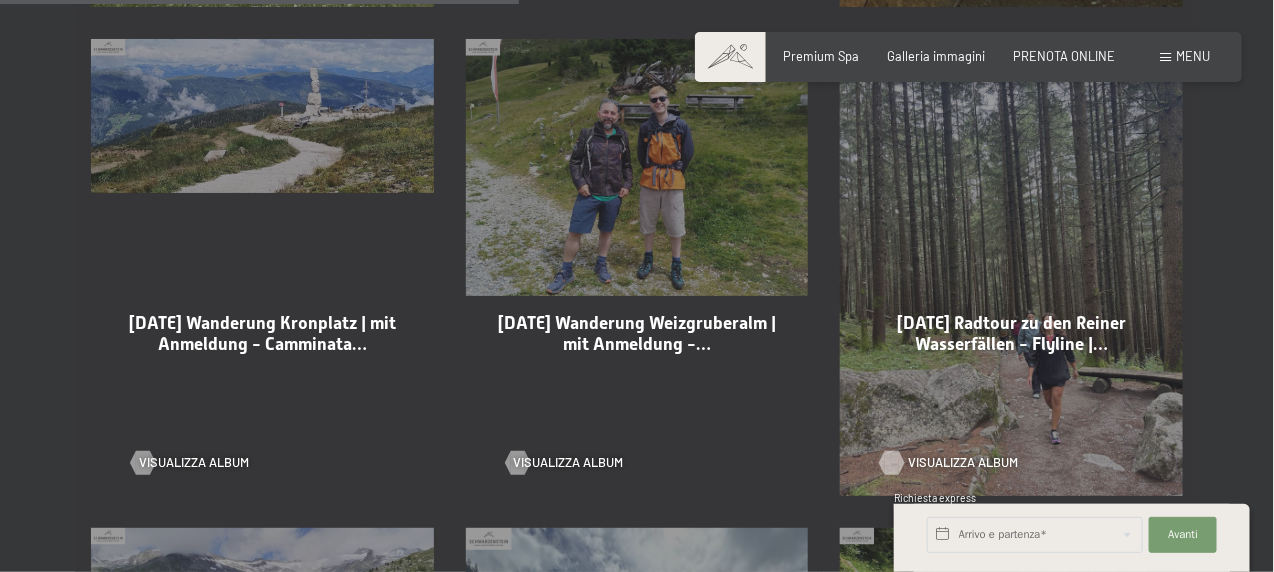click on "Visualizza album" at bounding box center [963, 463] 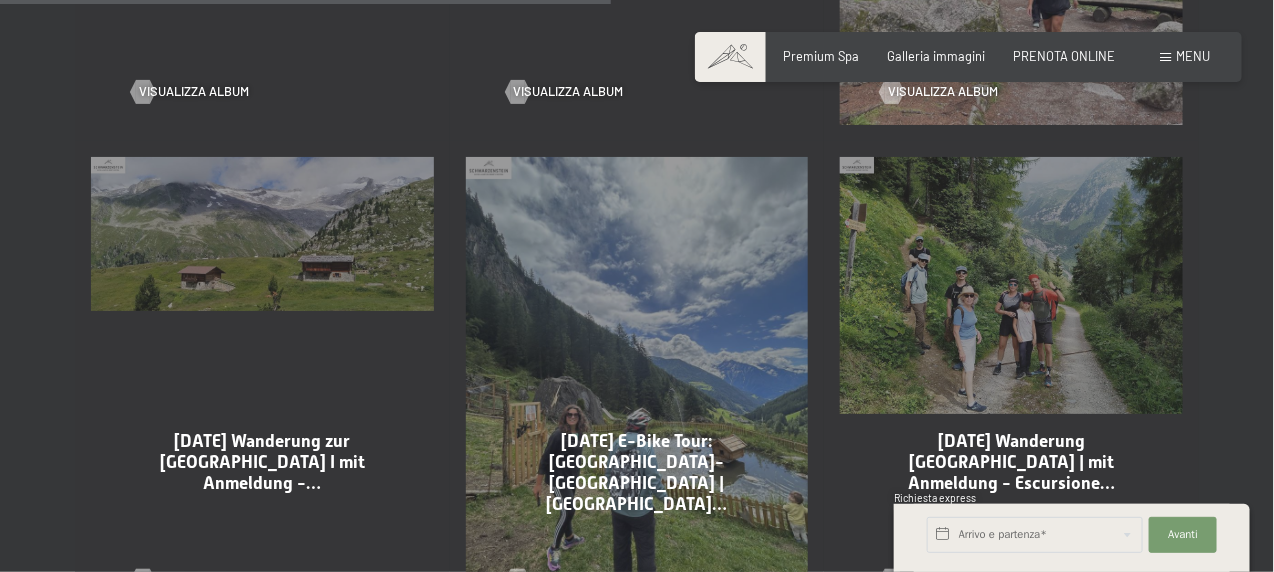 scroll, scrollTop: 2500, scrollLeft: 0, axis: vertical 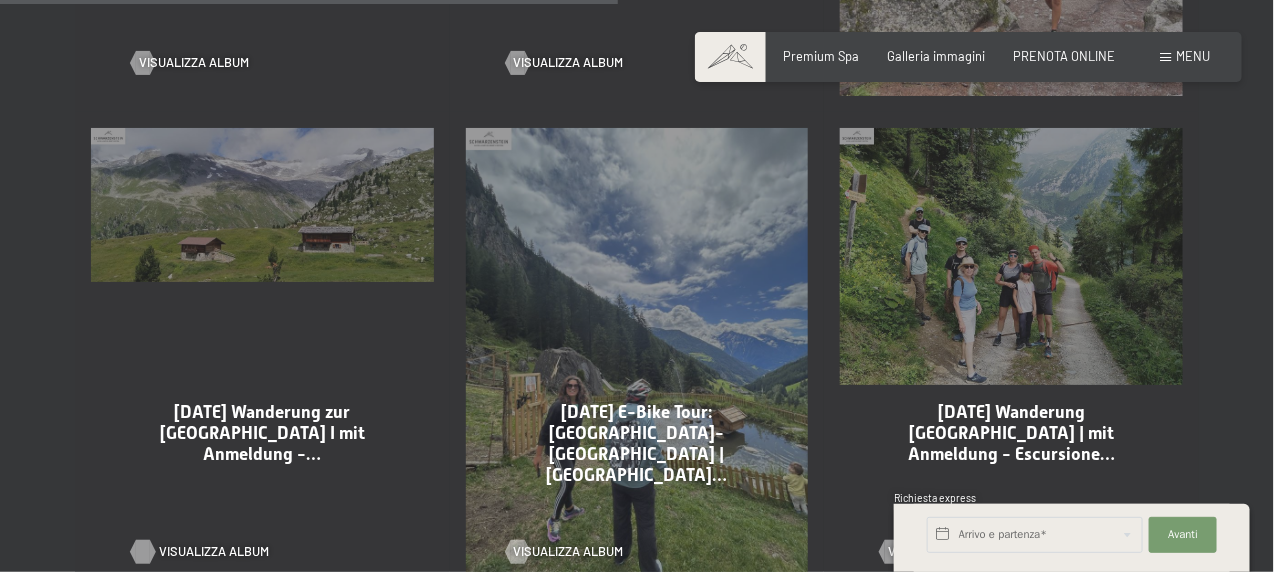 click on "Visualizza album" at bounding box center (214, 552) 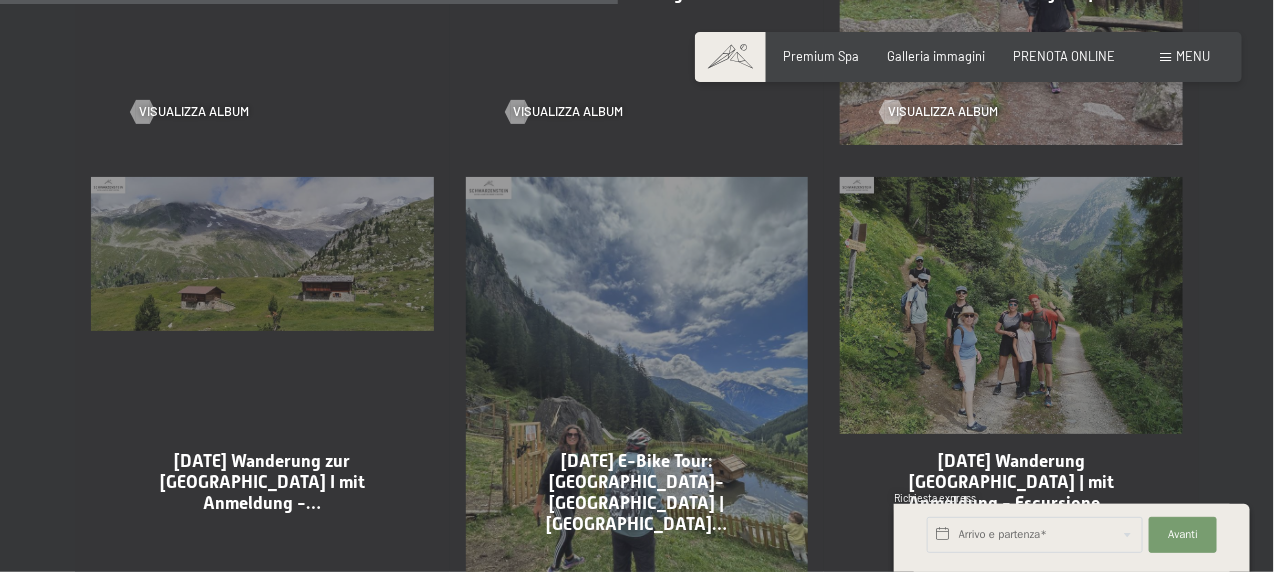 scroll, scrollTop: 2500, scrollLeft: 0, axis: vertical 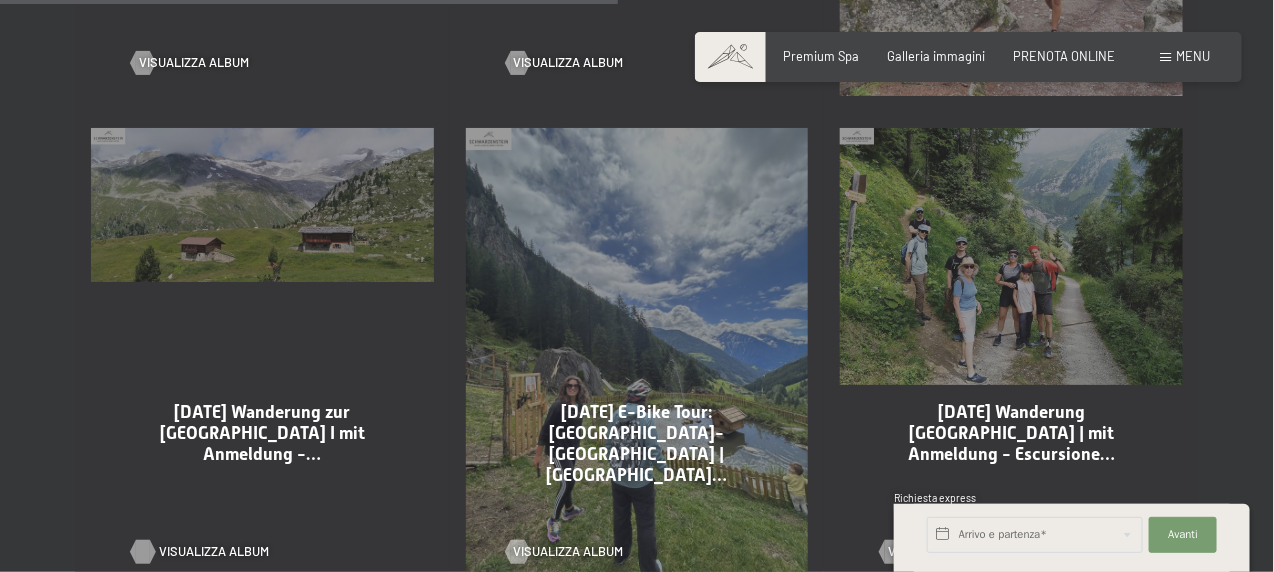 click on "Visualizza album" at bounding box center [214, 552] 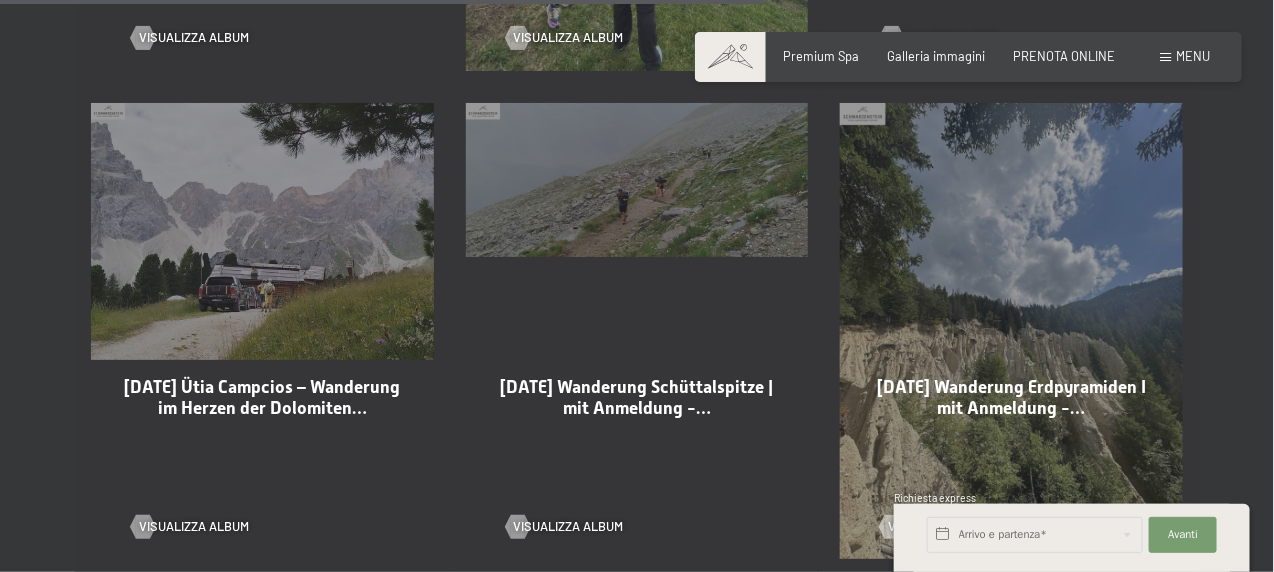 scroll, scrollTop: 3100, scrollLeft: 0, axis: vertical 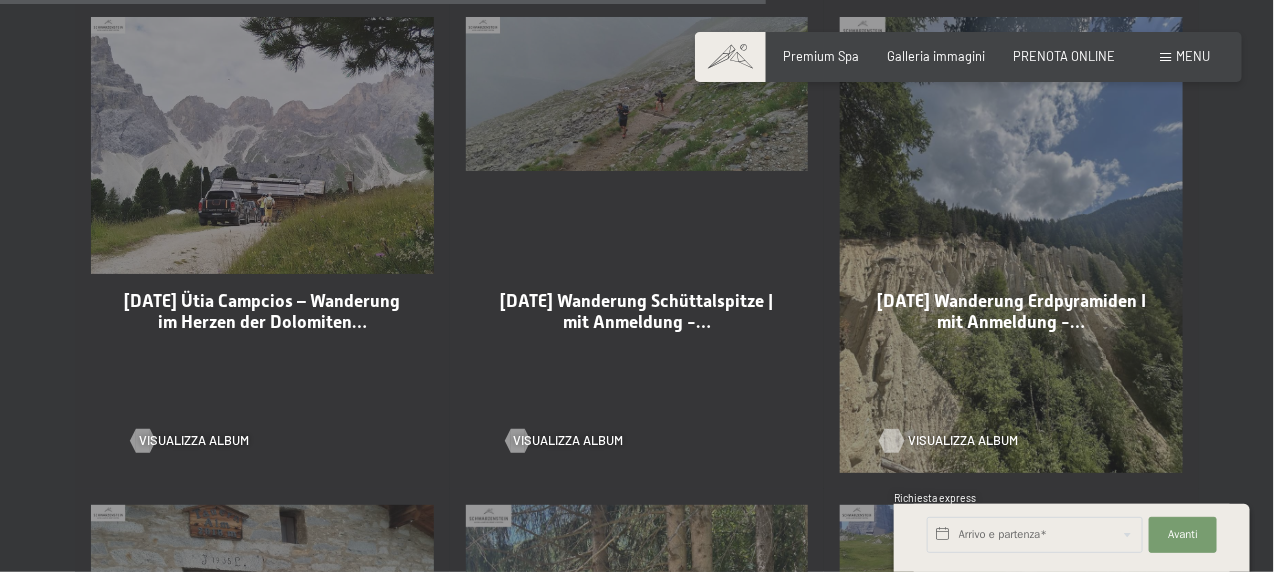 click on "Visualizza album" at bounding box center [963, 441] 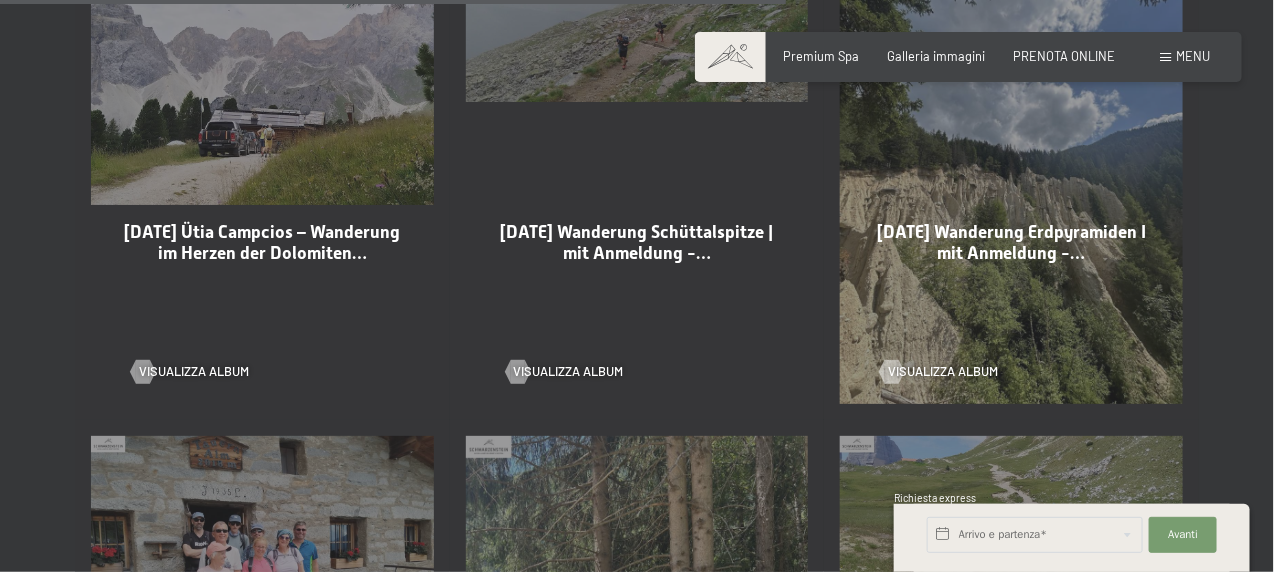 scroll, scrollTop: 3200, scrollLeft: 0, axis: vertical 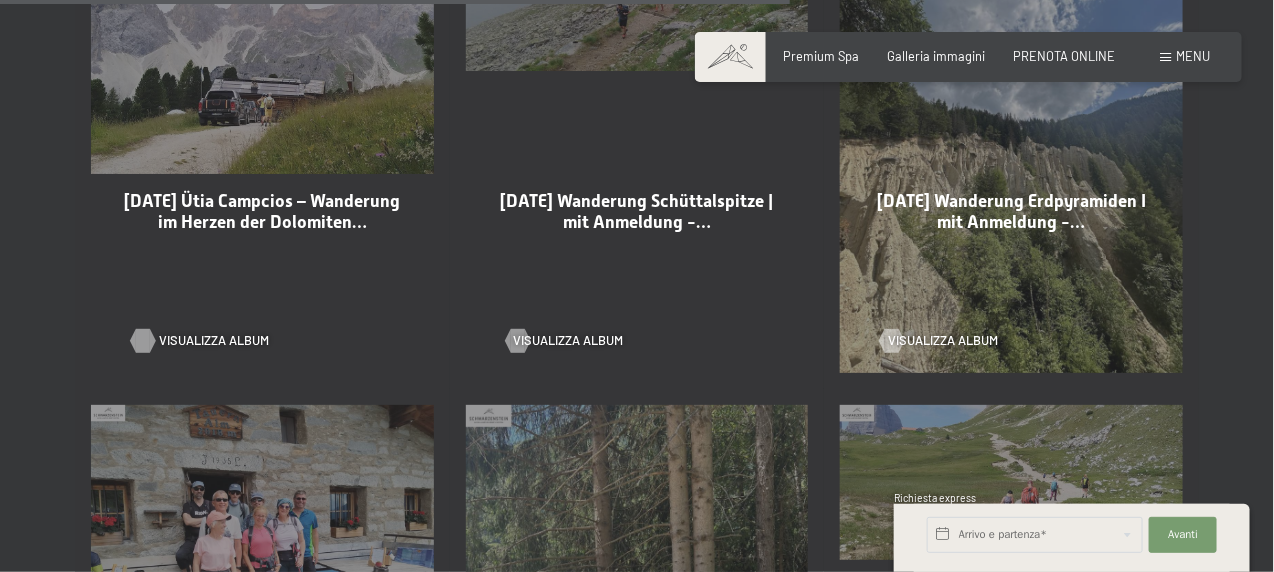 click on "Visualizza album" at bounding box center (214, 341) 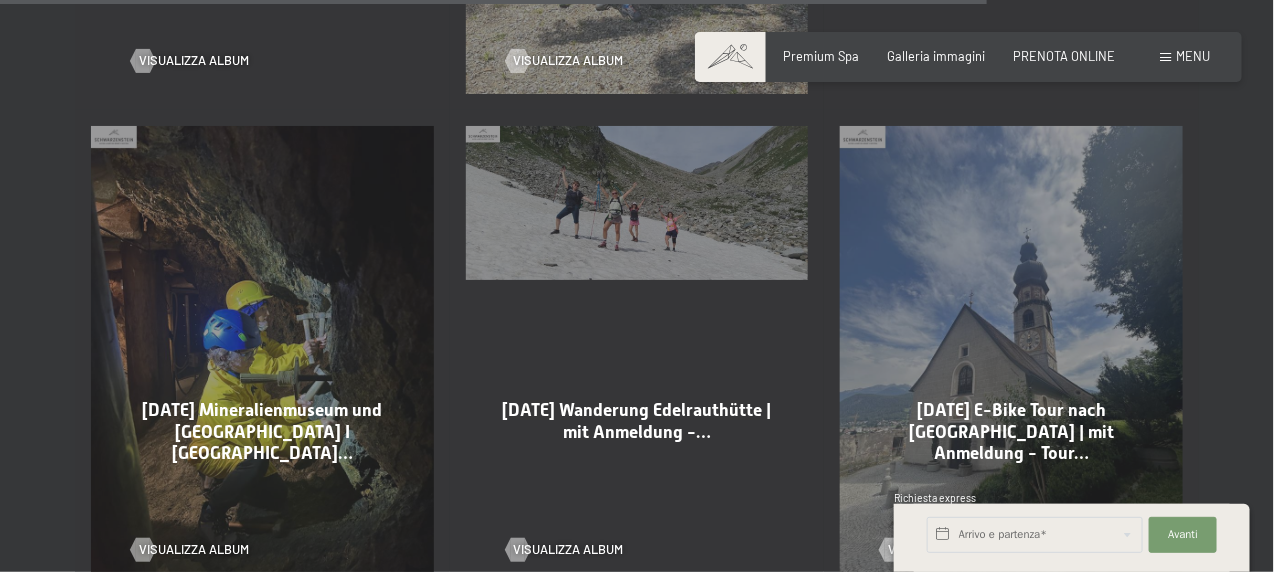 scroll, scrollTop: 4000, scrollLeft: 0, axis: vertical 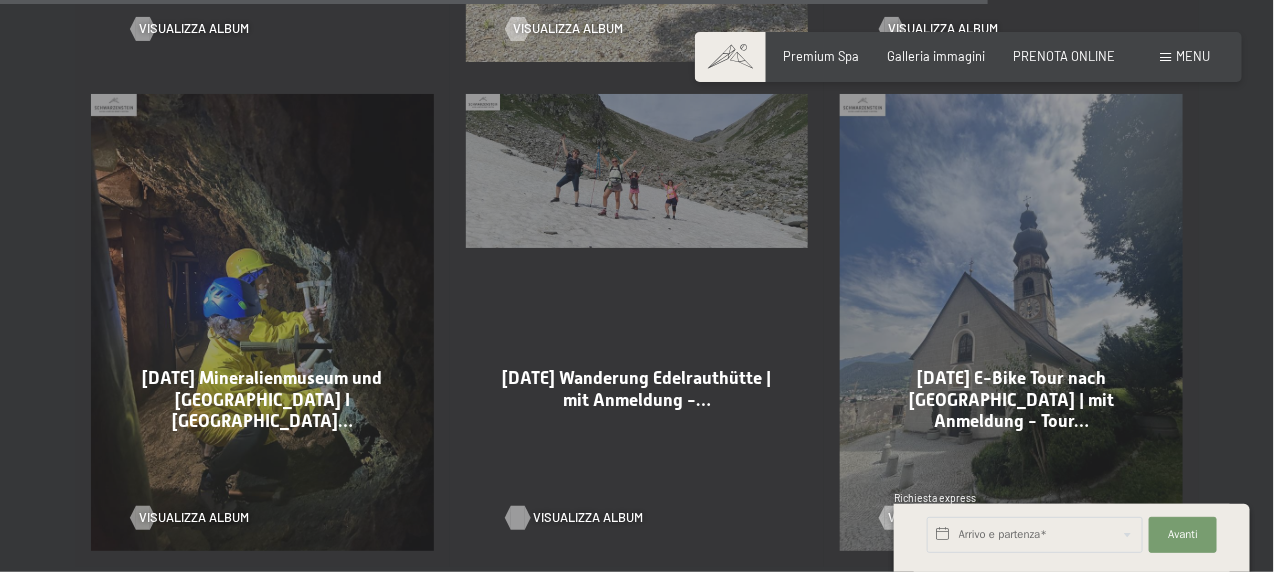 click on "Visualizza album" at bounding box center (589, 518) 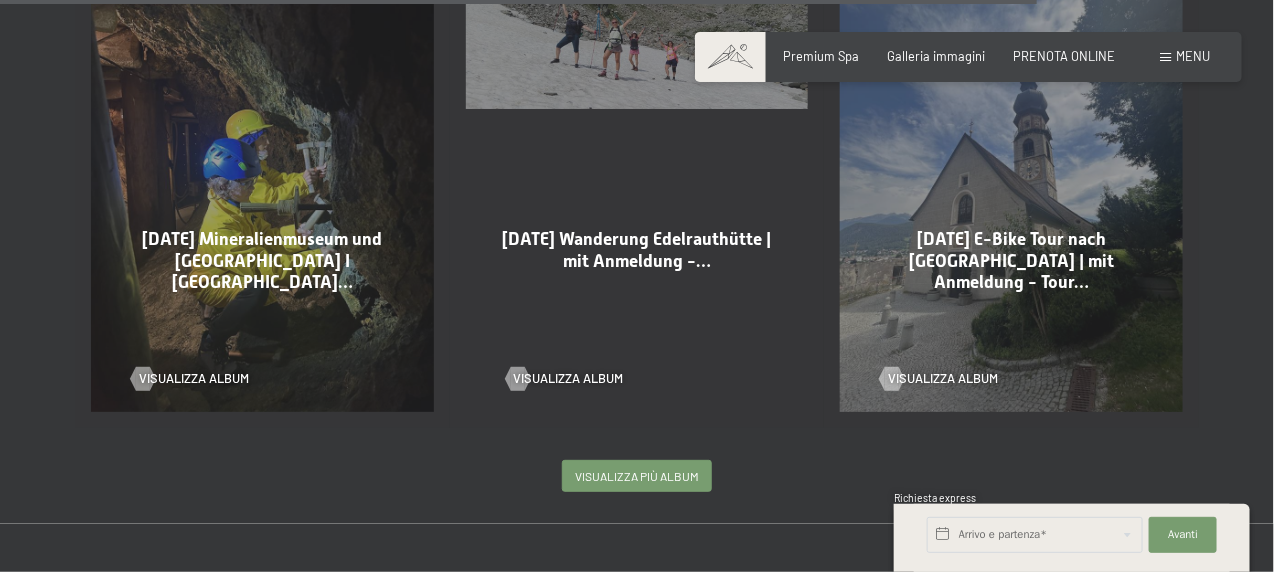scroll, scrollTop: 4200, scrollLeft: 0, axis: vertical 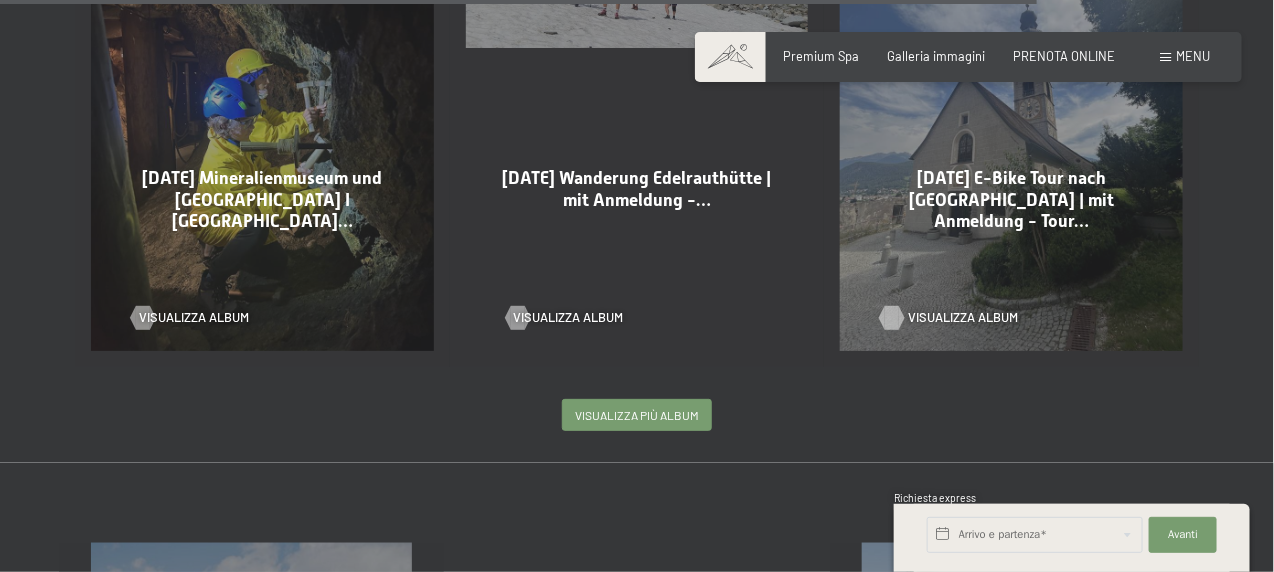 click on "Visualizza album" at bounding box center [963, 318] 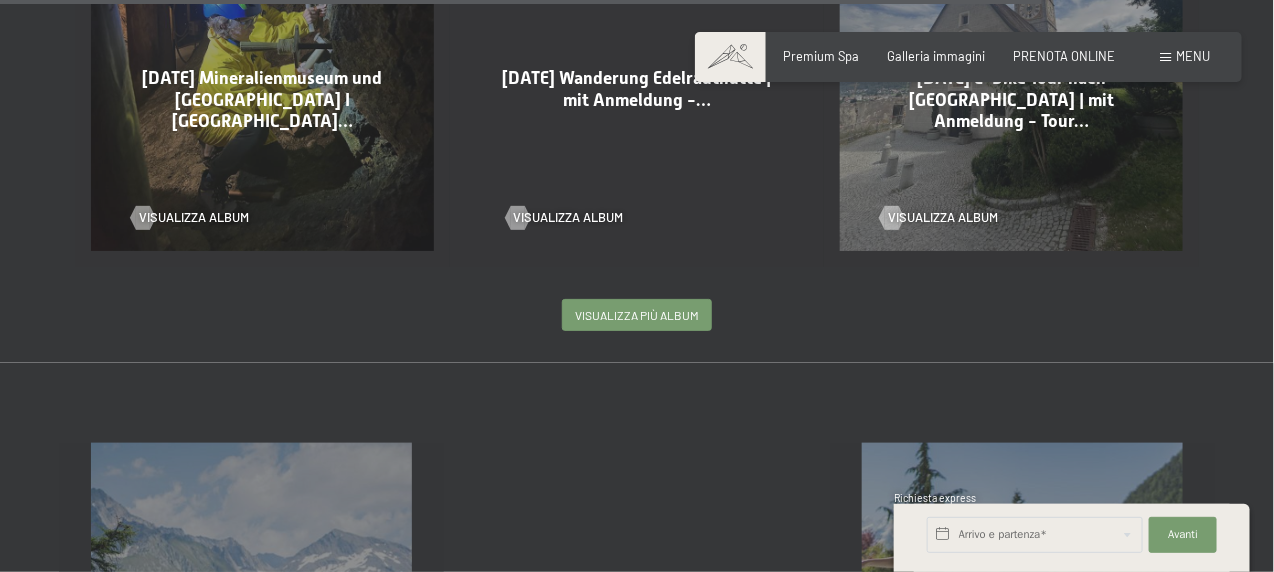 scroll, scrollTop: 4100, scrollLeft: 0, axis: vertical 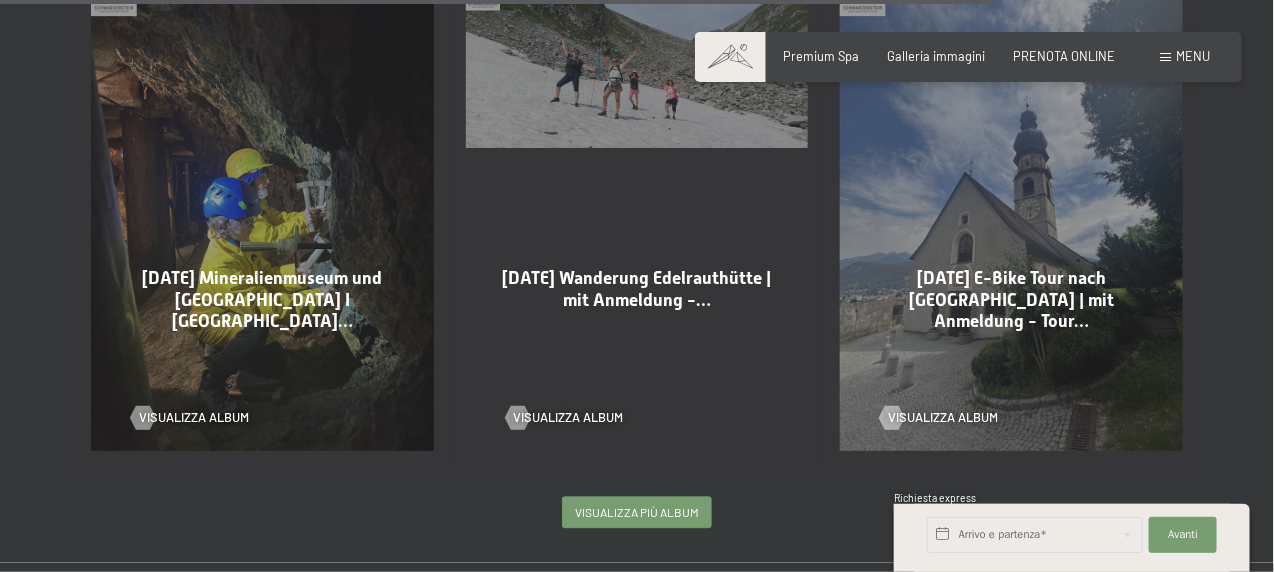 click on "Visualizza più album" at bounding box center [637, 512] 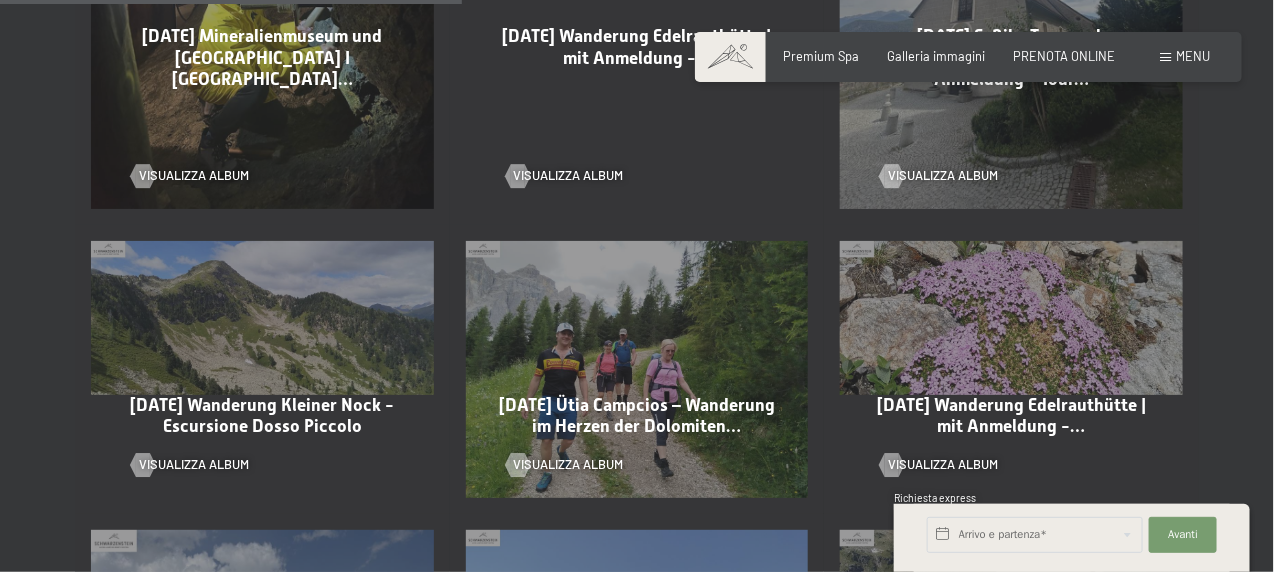 scroll, scrollTop: 4400, scrollLeft: 0, axis: vertical 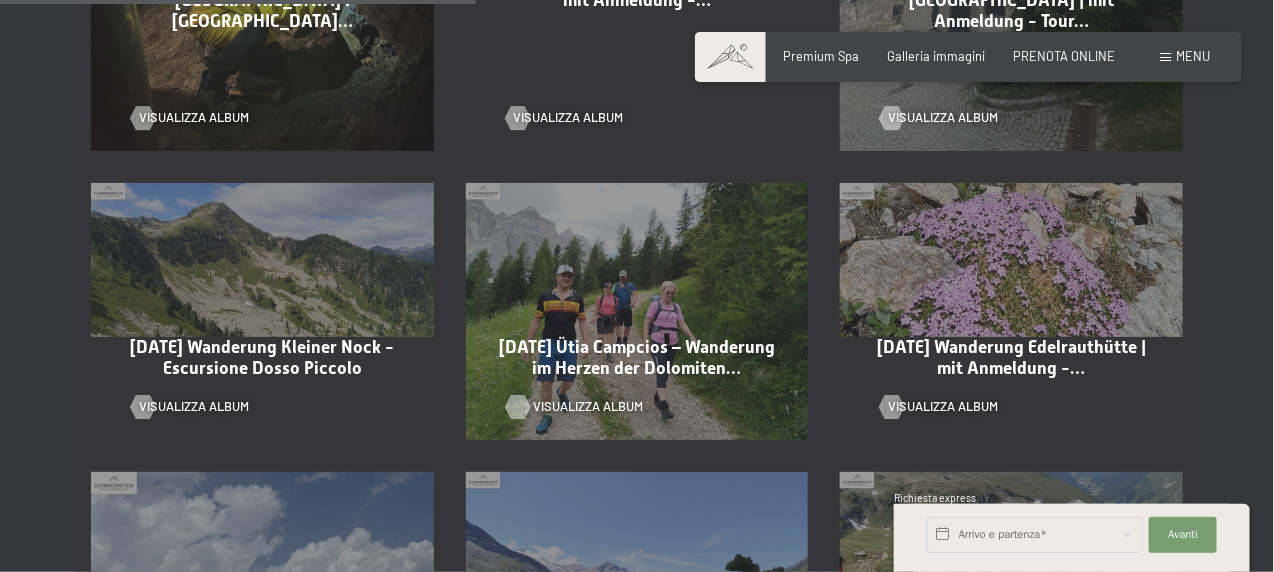 click on "Visualizza album" at bounding box center (589, 407) 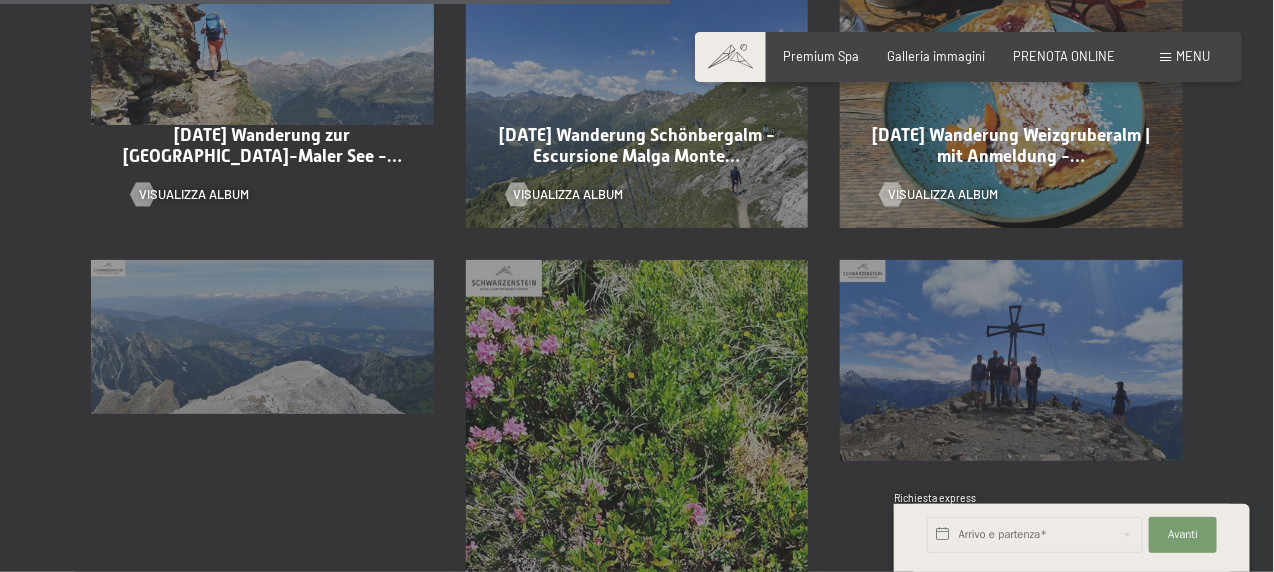 scroll, scrollTop: 6200, scrollLeft: 0, axis: vertical 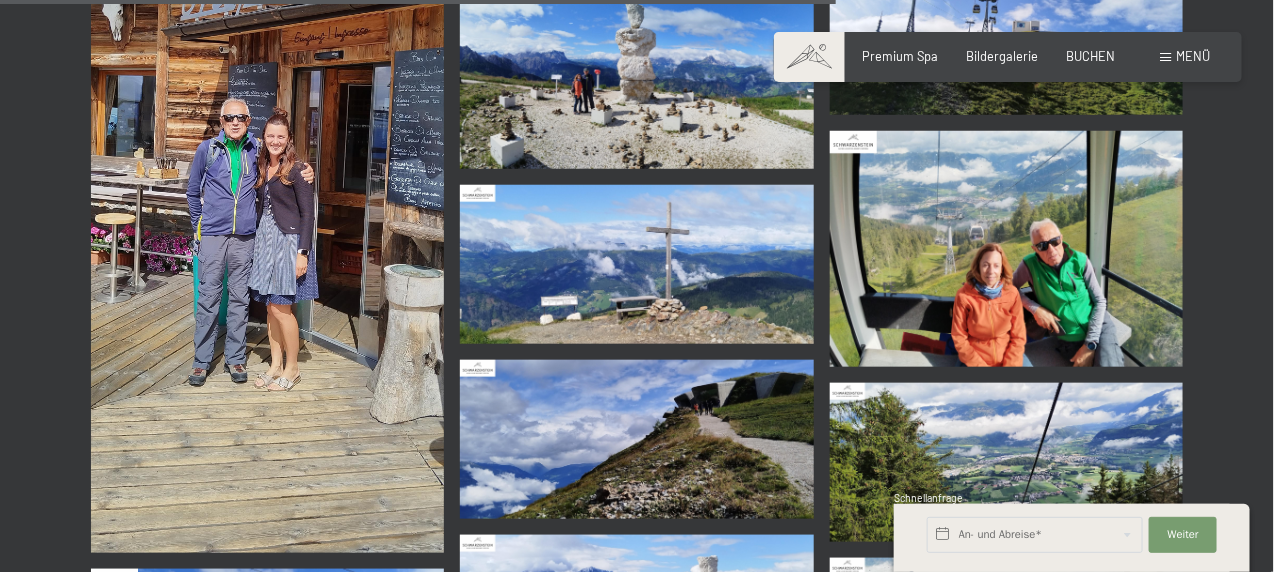click at bounding box center (636, 74) 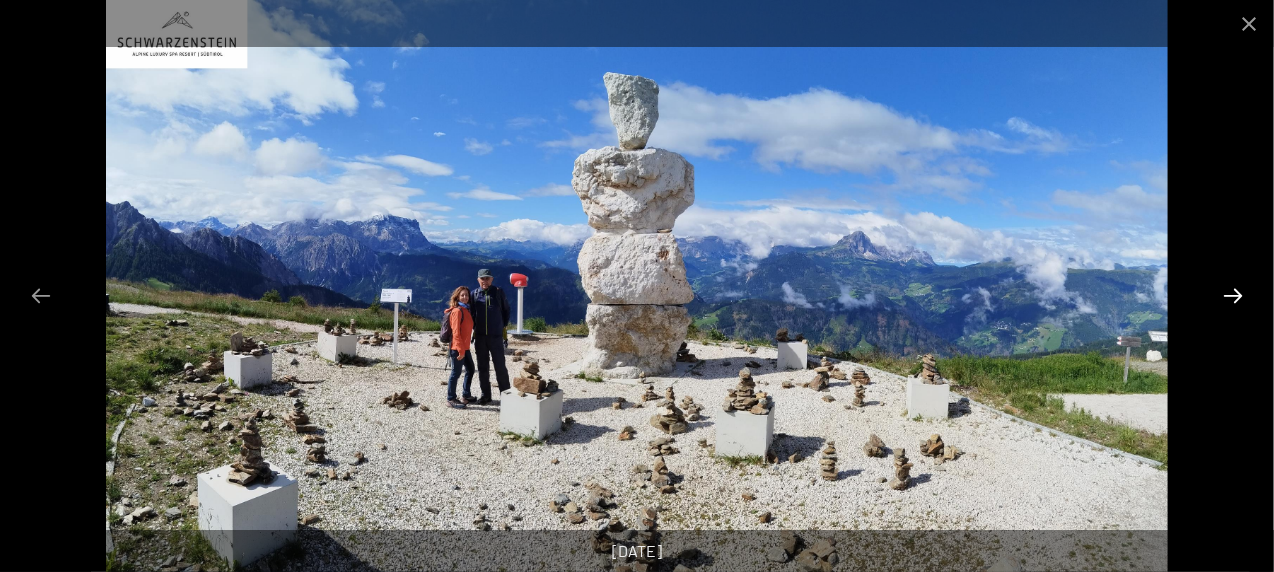 click at bounding box center (1233, 295) 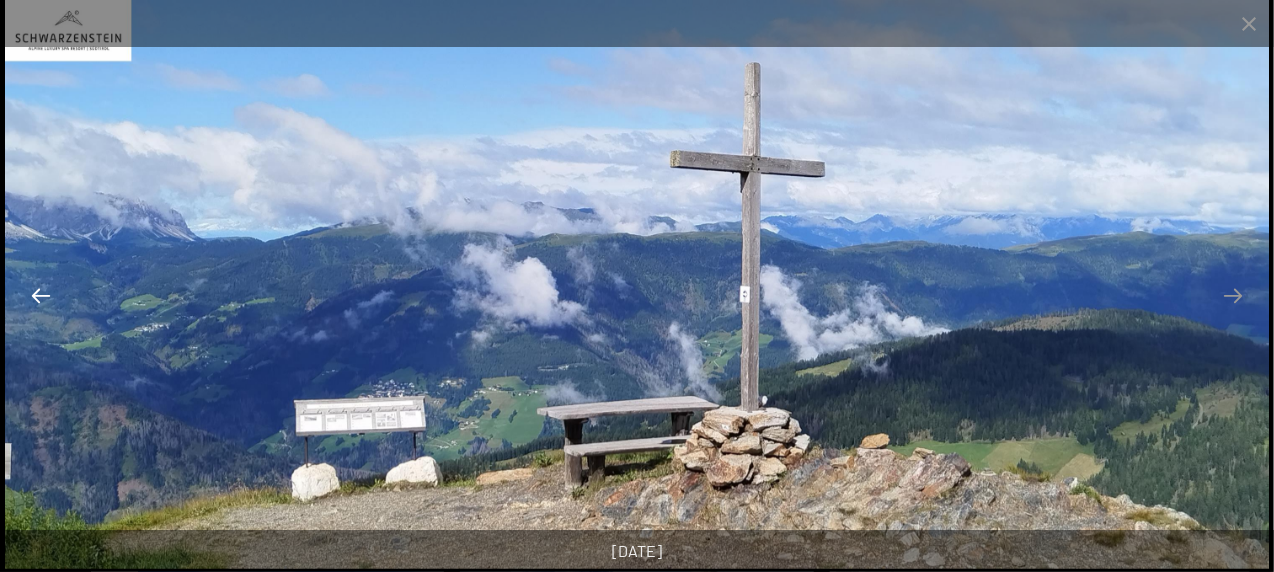 click at bounding box center [41, 295] 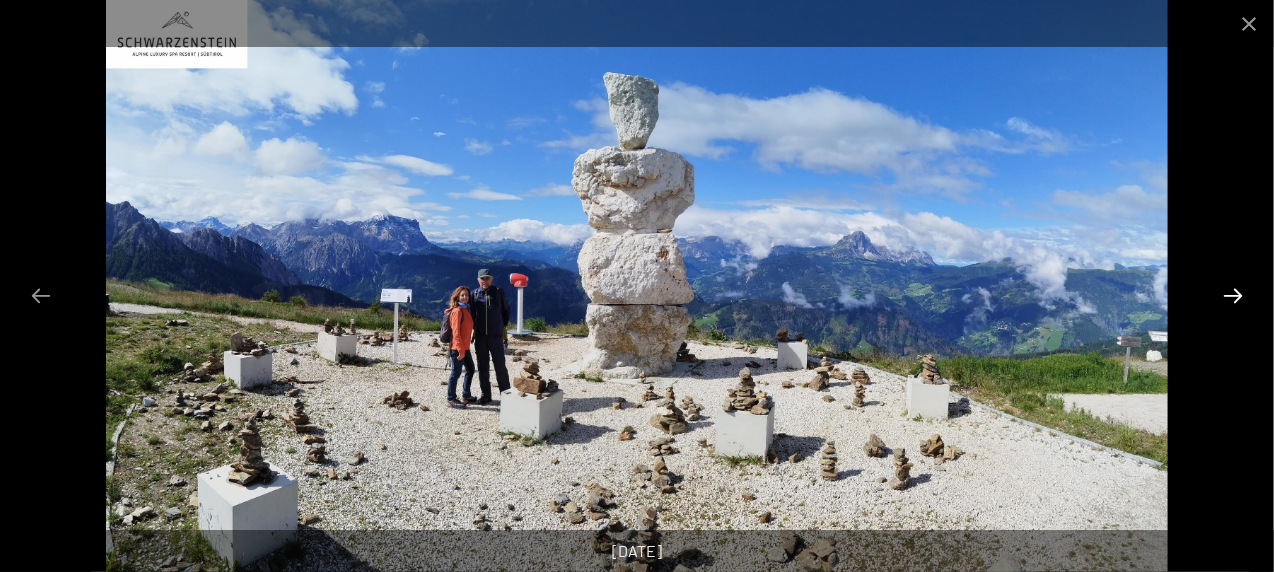 click at bounding box center [1233, 295] 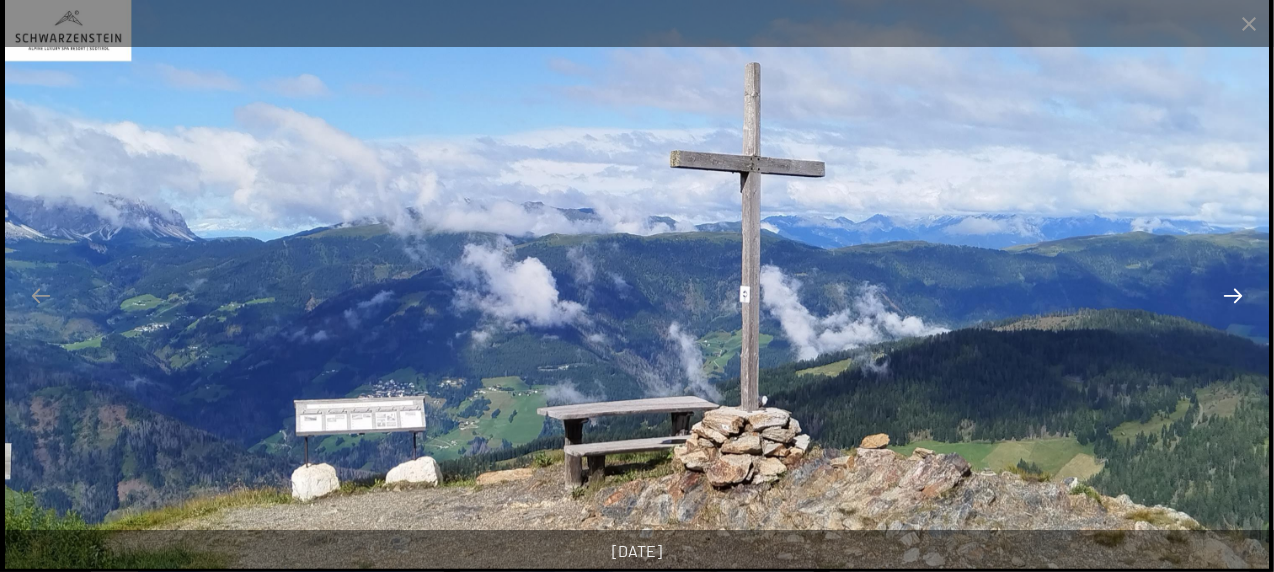 click at bounding box center [1233, 295] 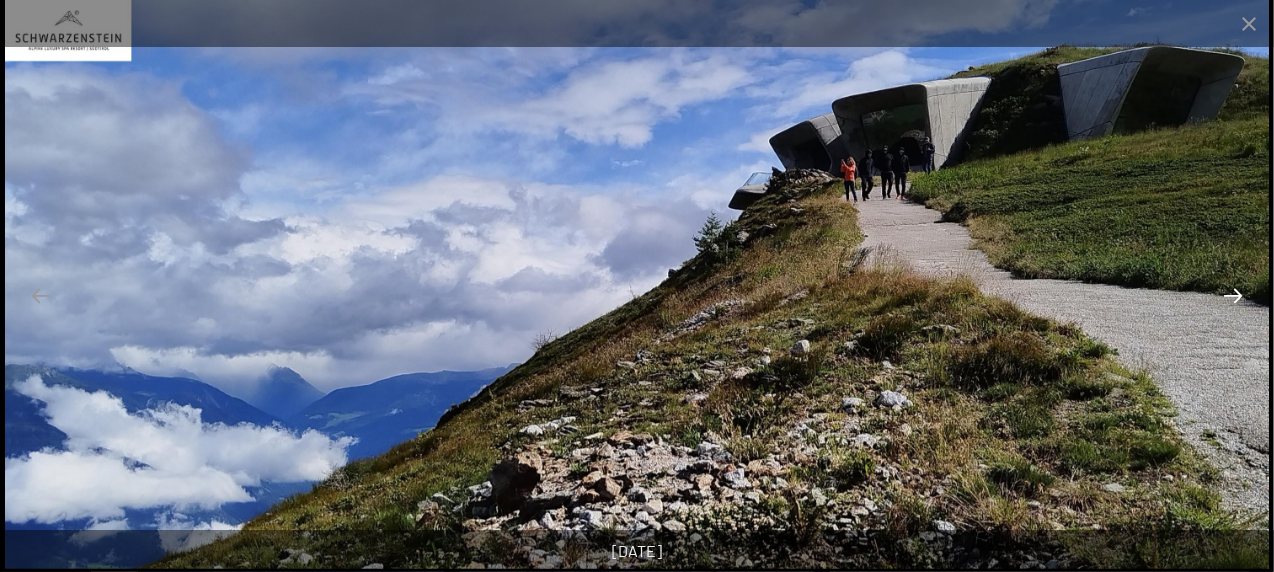 click at bounding box center [1233, 295] 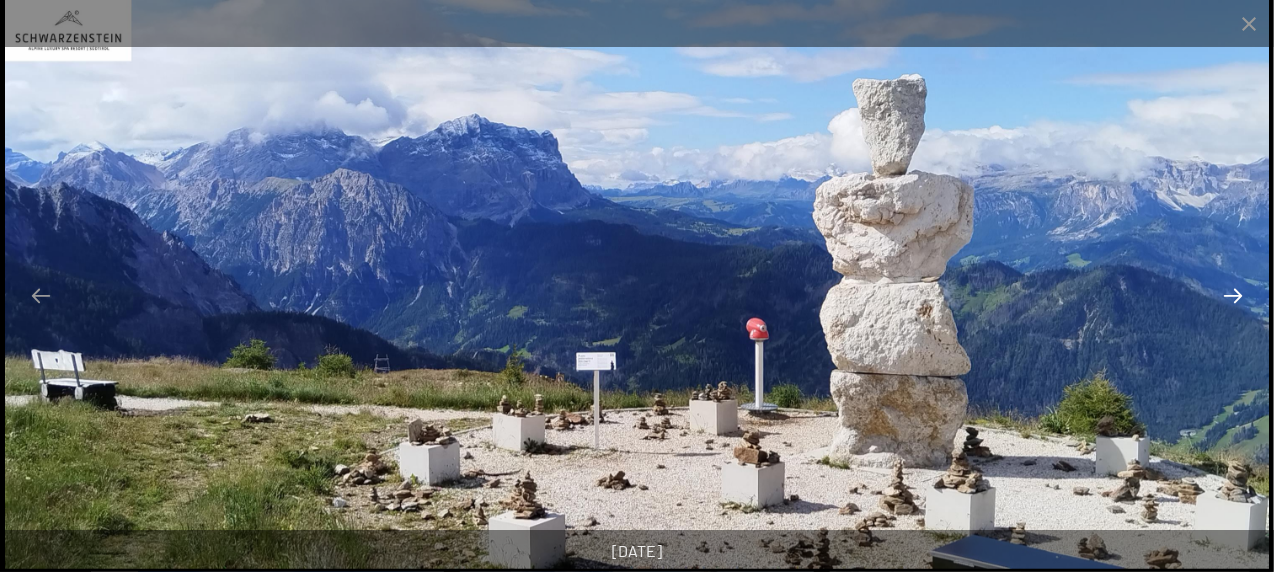 click at bounding box center [1233, 295] 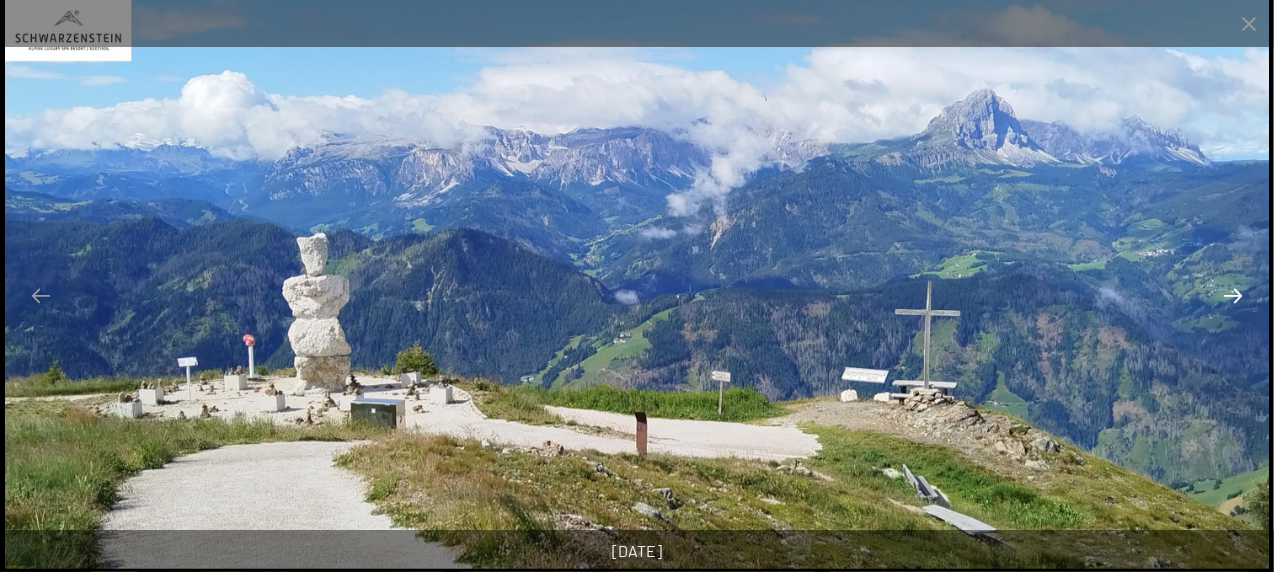 click at bounding box center (1233, 295) 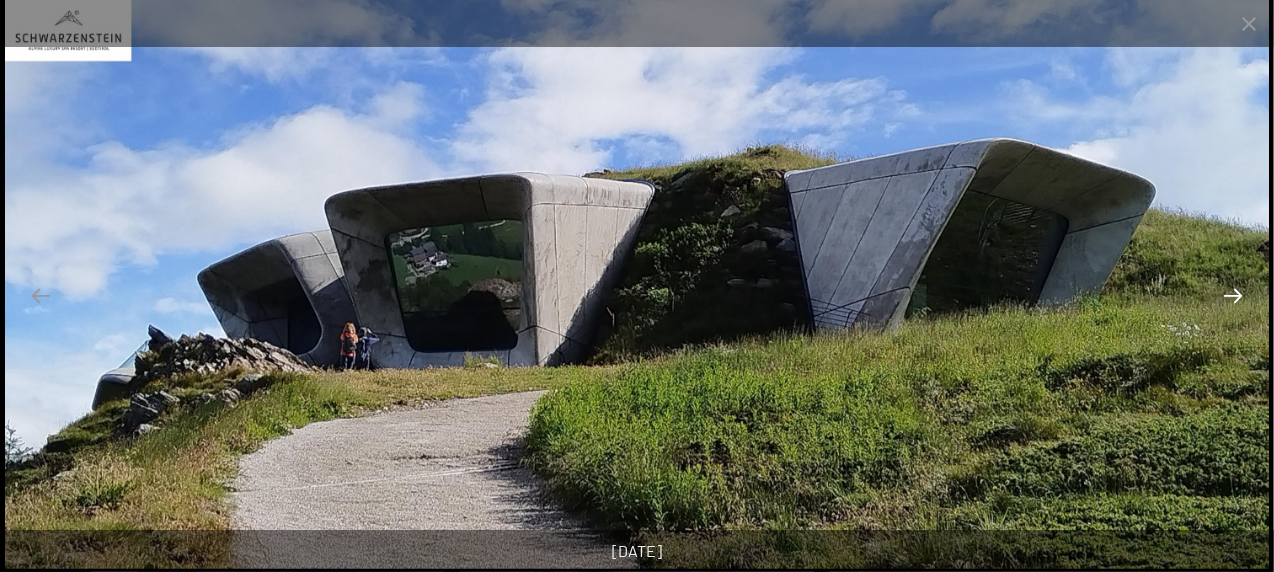 click at bounding box center (1233, 295) 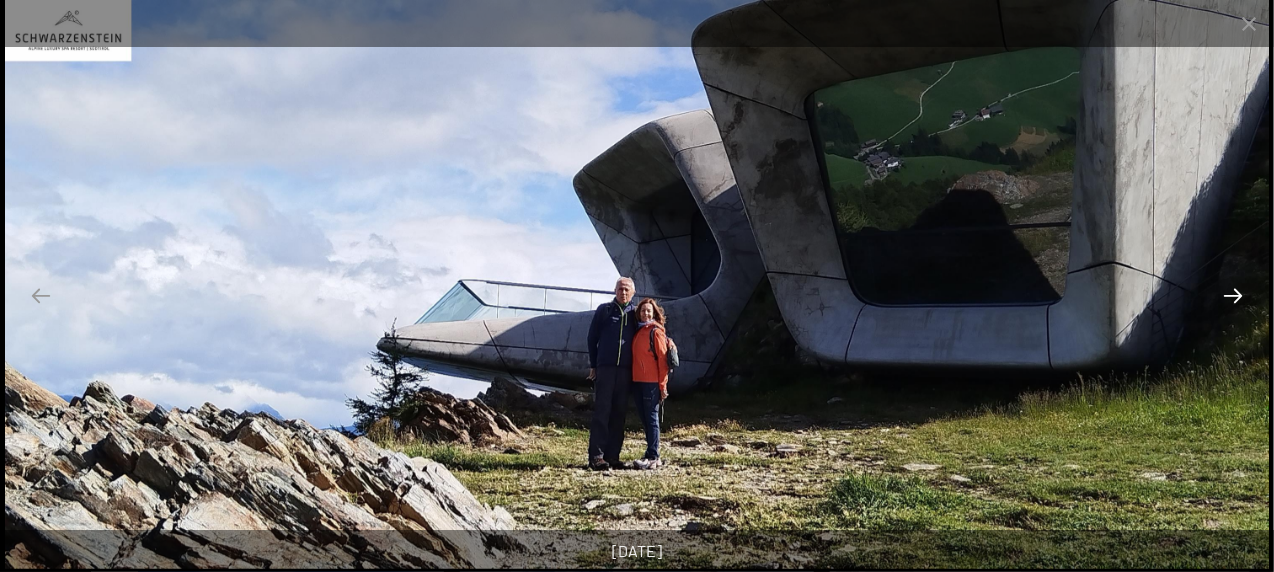 click at bounding box center (1233, 295) 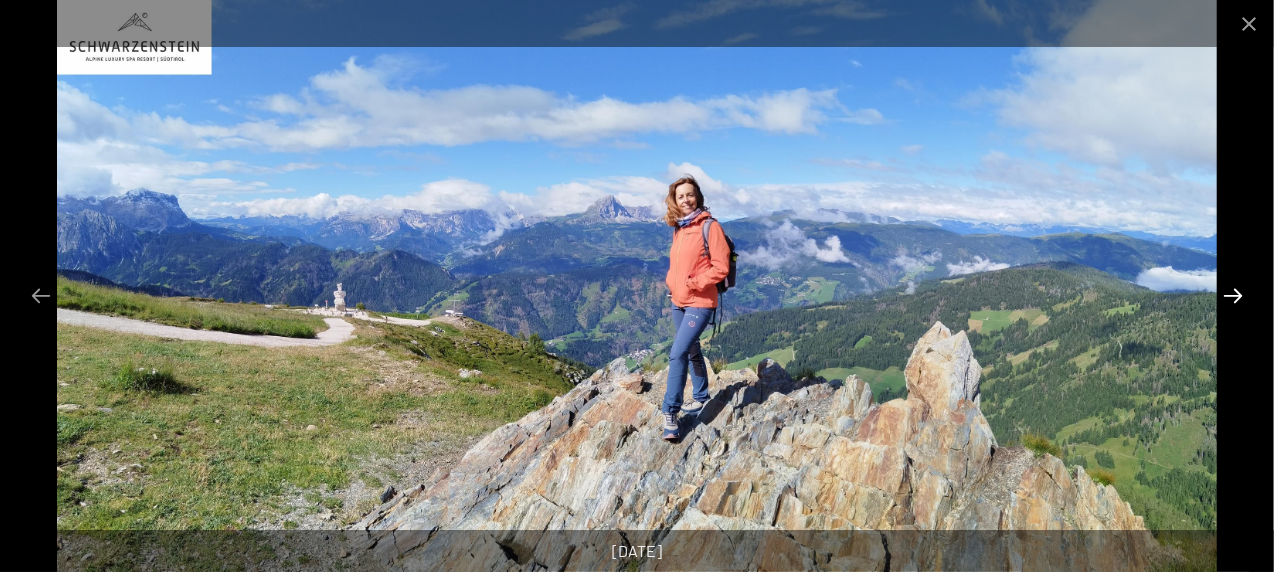 click at bounding box center (1233, 295) 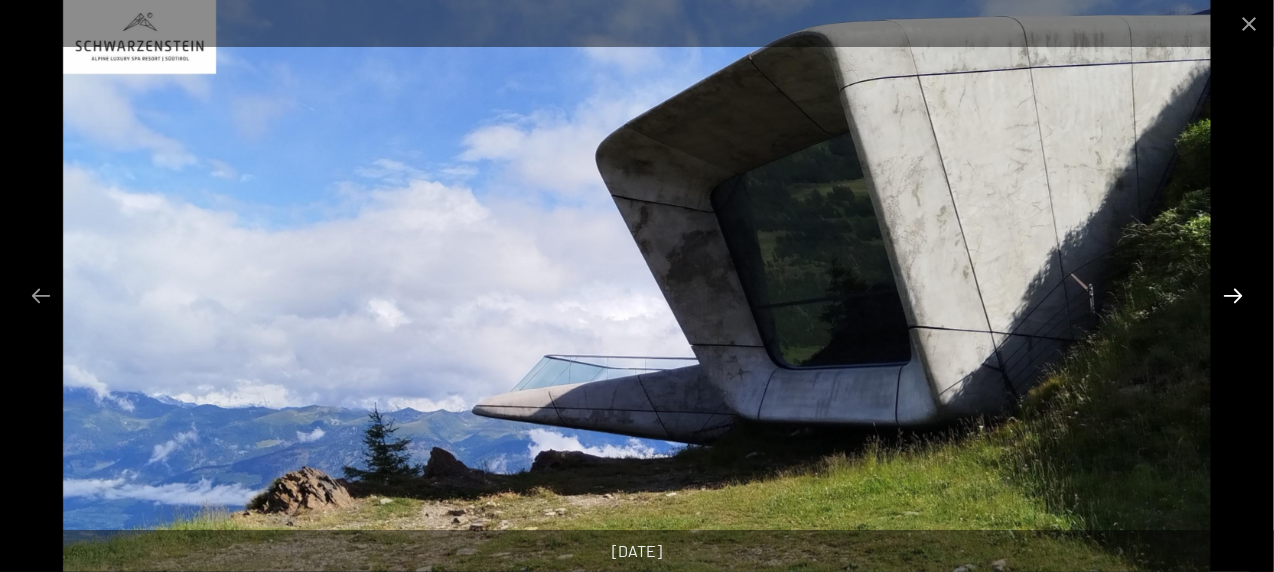click at bounding box center [1233, 295] 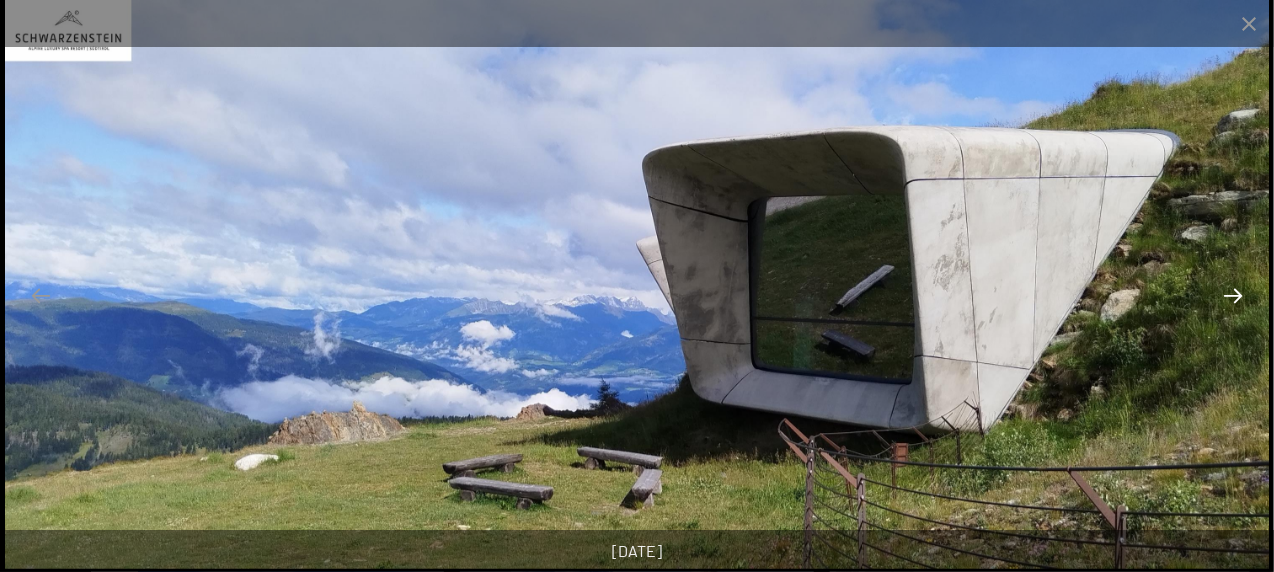 click at bounding box center [1233, 295] 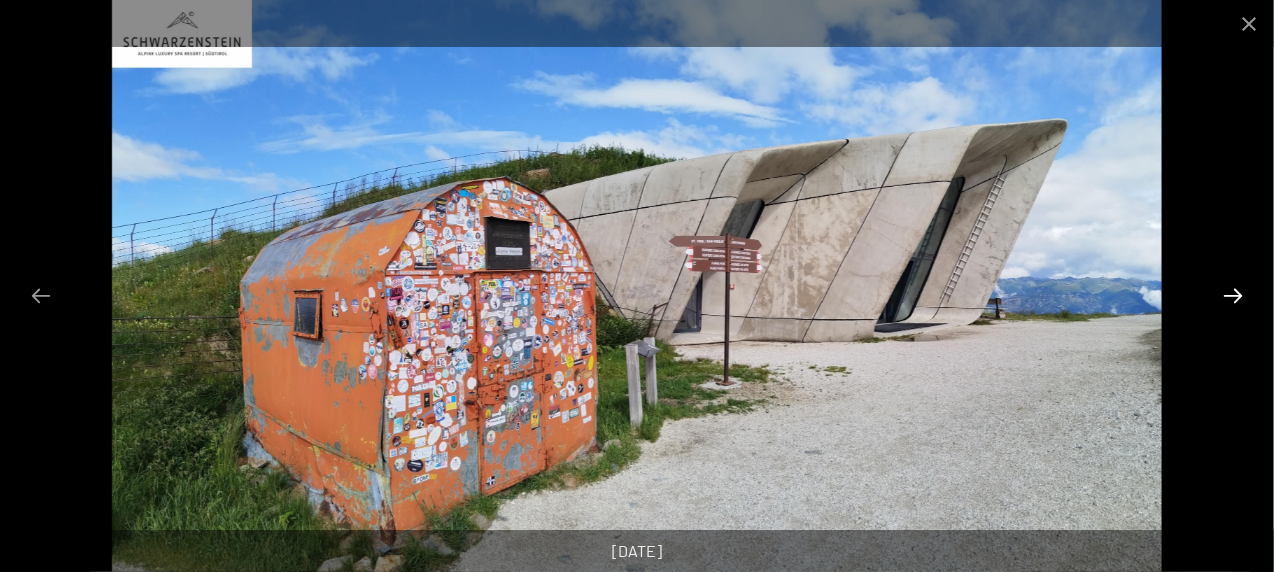 click at bounding box center (1233, 295) 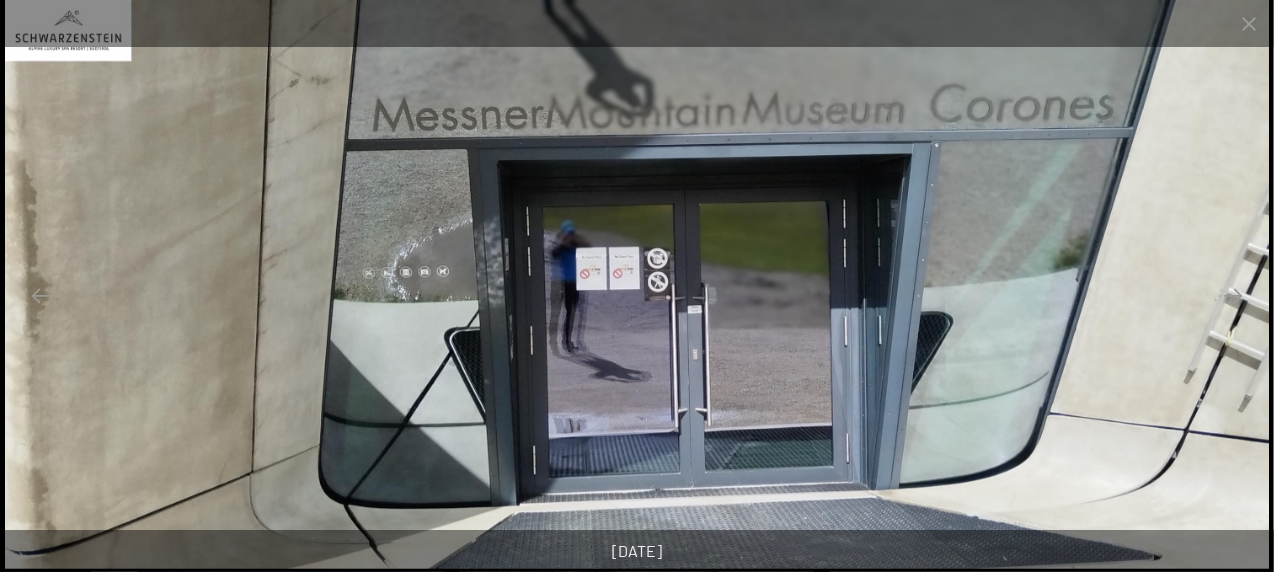 click at bounding box center [637, 284] 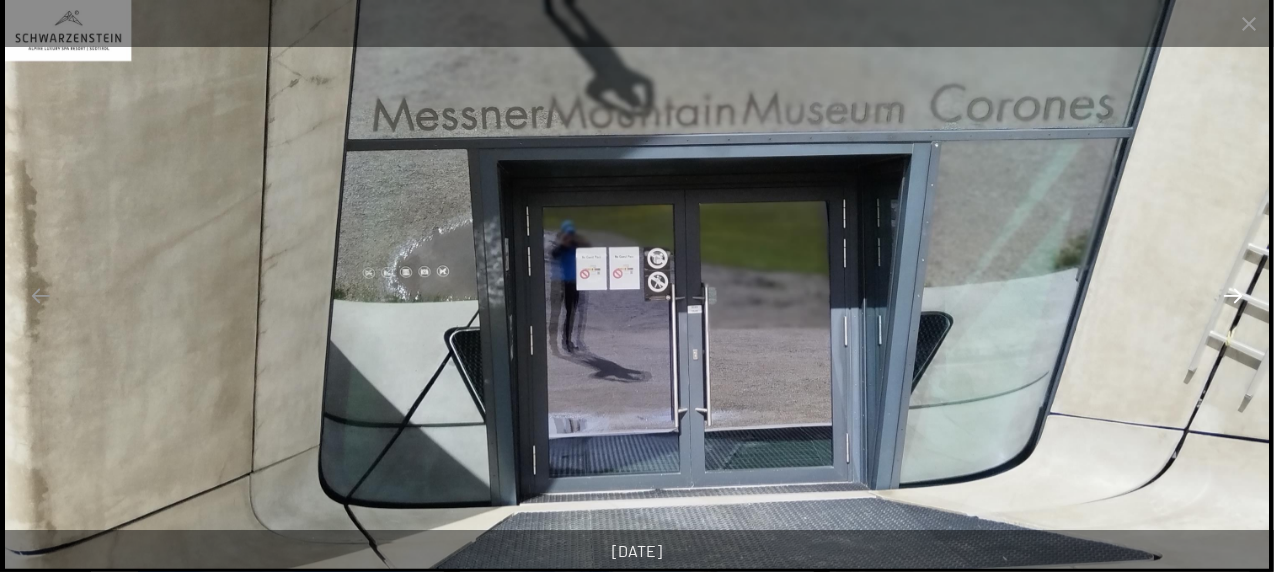 click at bounding box center (1233, 295) 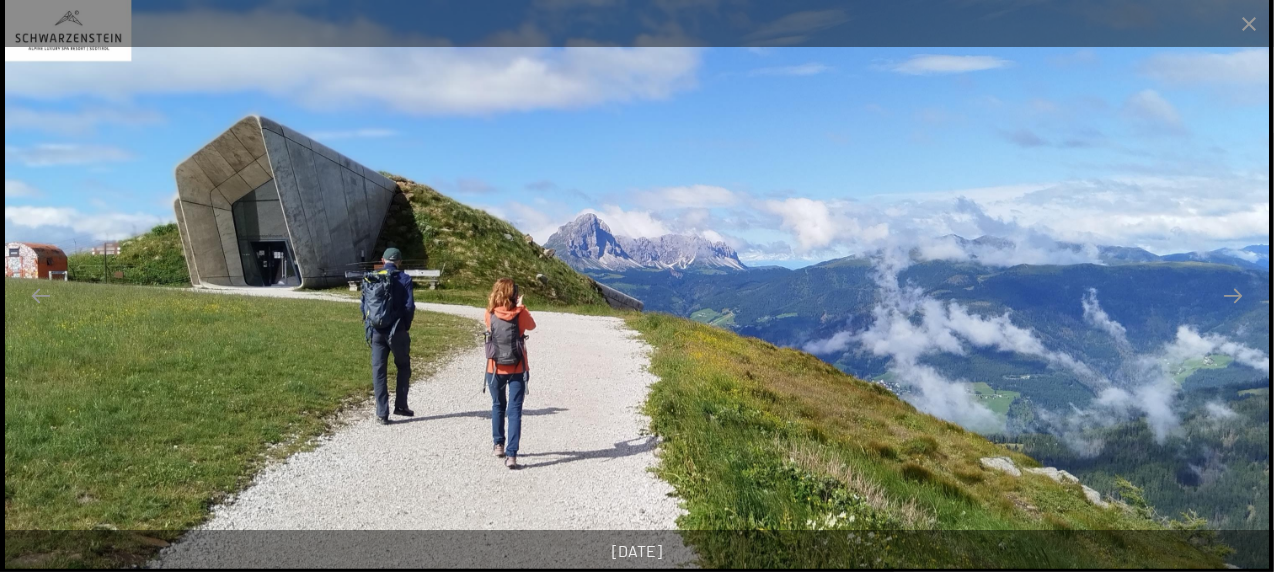 scroll, scrollTop: 4000, scrollLeft: 0, axis: vertical 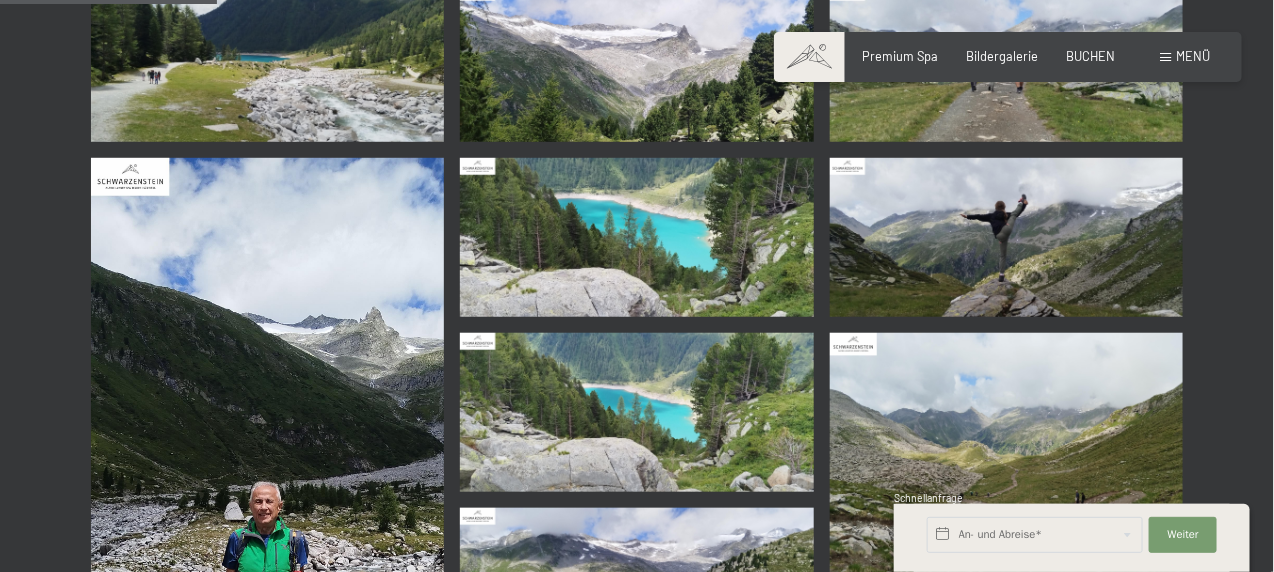 click at bounding box center (636, 237) 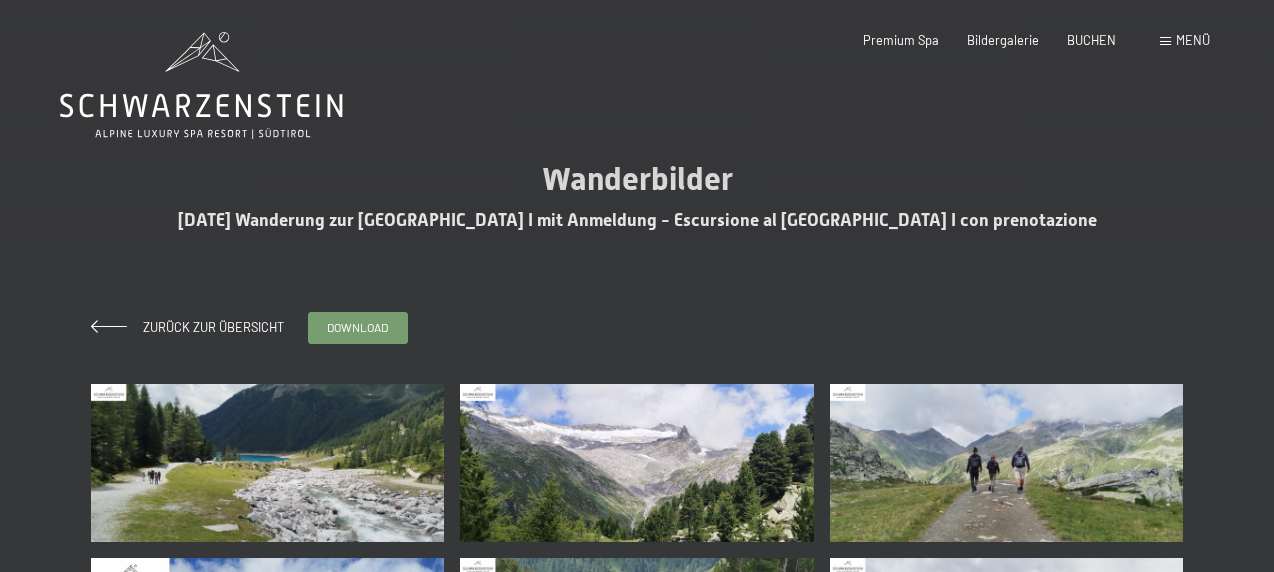 scroll, scrollTop: 0, scrollLeft: 0, axis: both 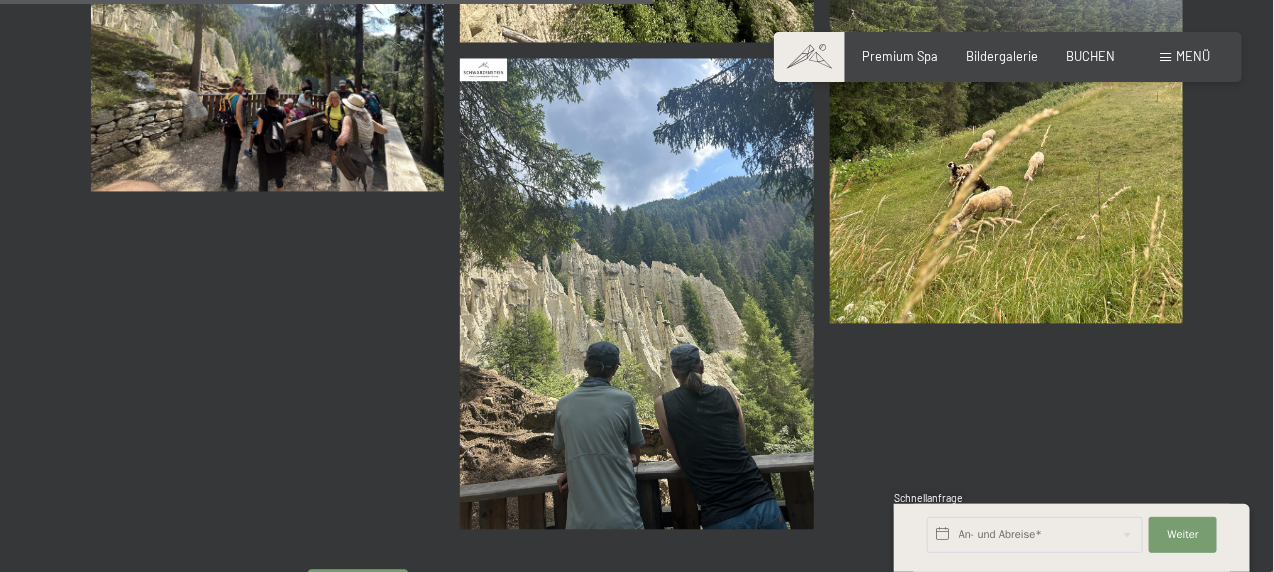 click at bounding box center (636, 293) 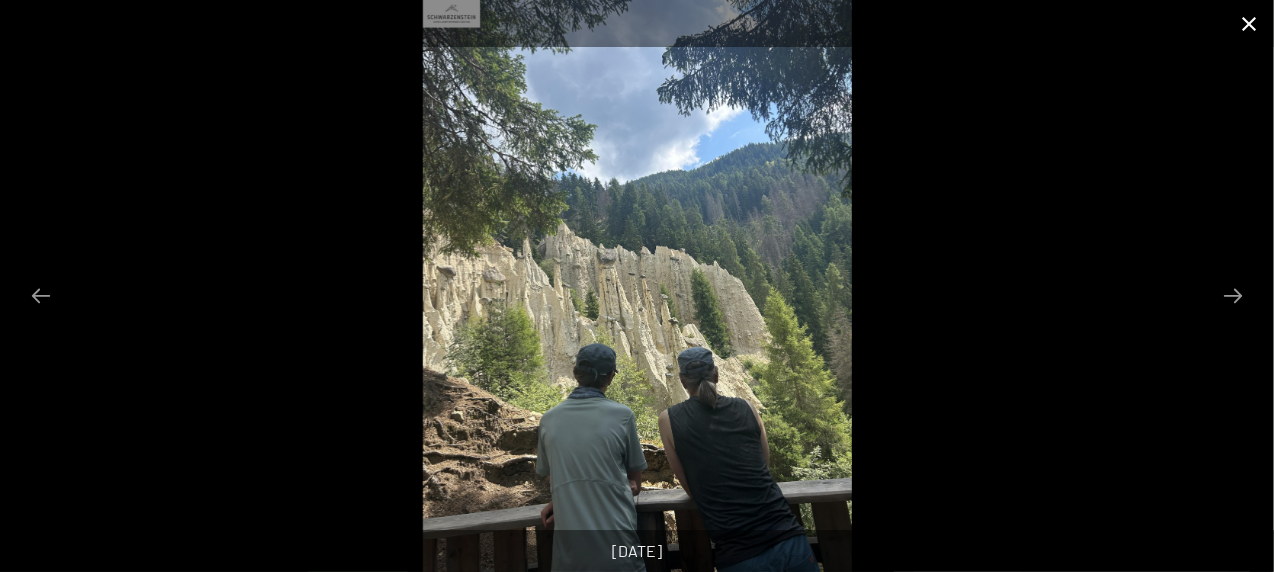 click at bounding box center (1249, 23) 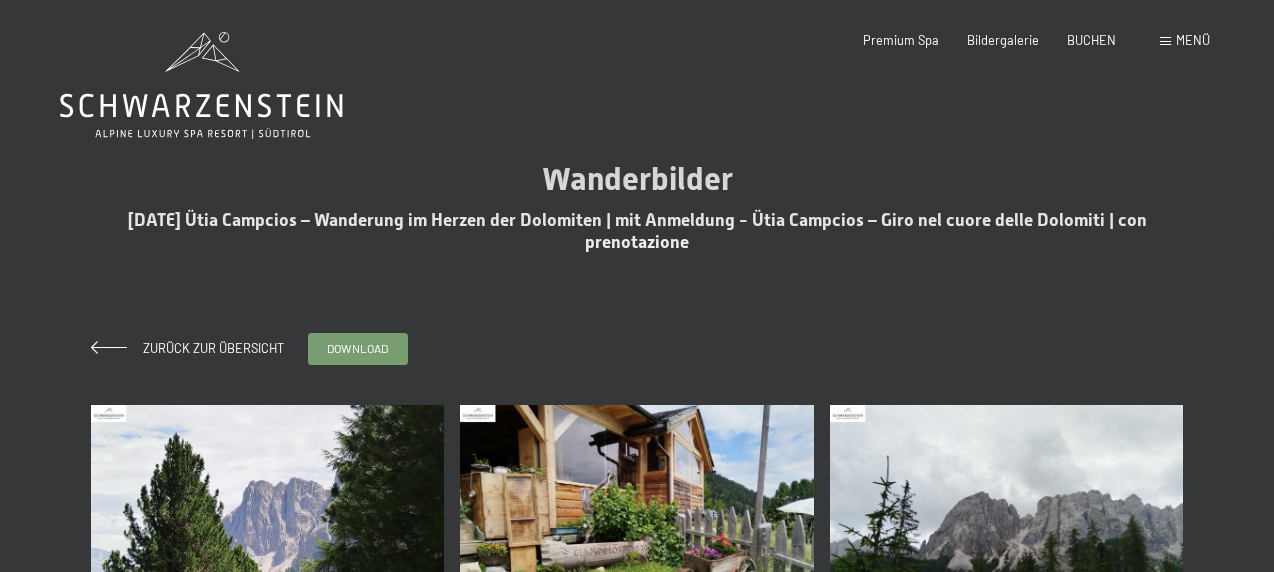 scroll, scrollTop: 0, scrollLeft: 0, axis: both 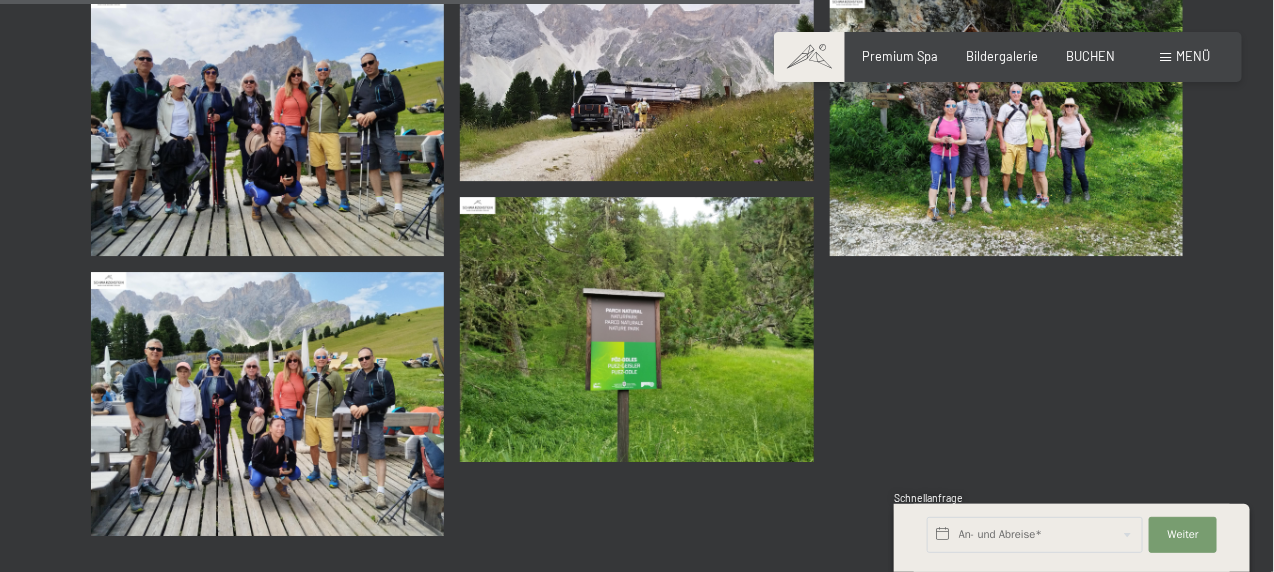 click at bounding box center (636, 329) 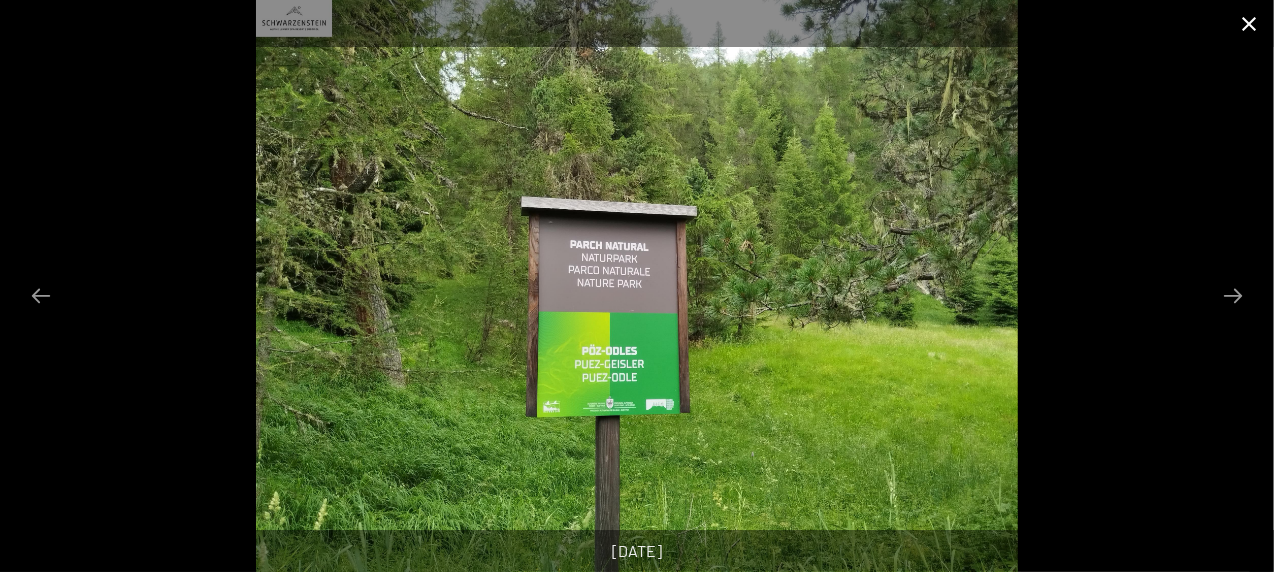 click at bounding box center (1249, 23) 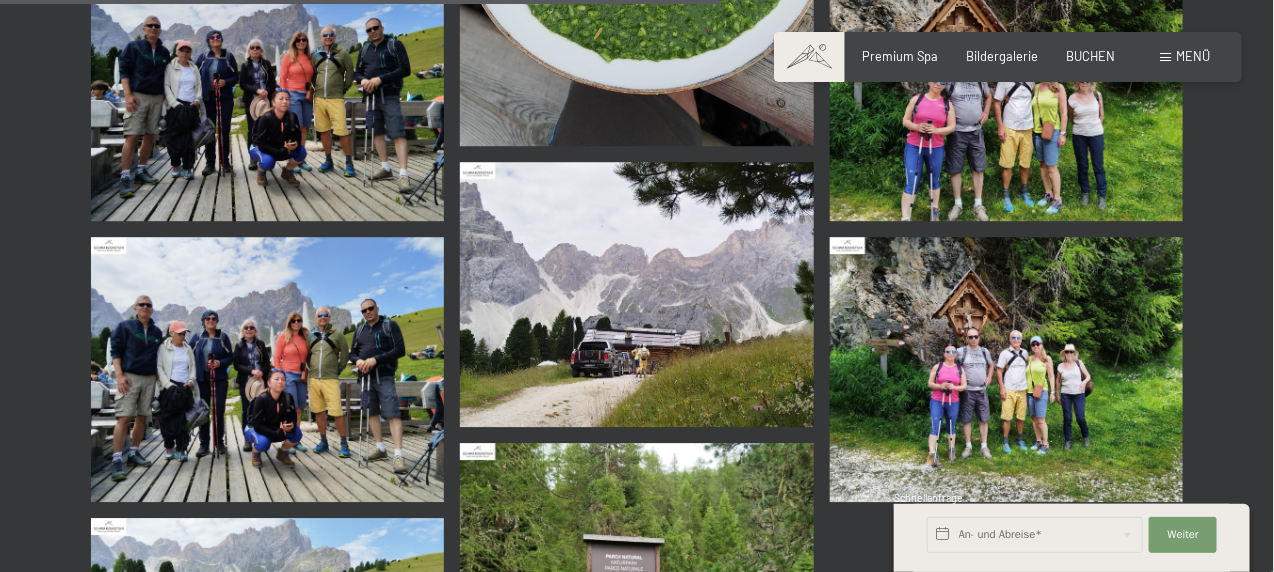 scroll, scrollTop: 1800, scrollLeft: 0, axis: vertical 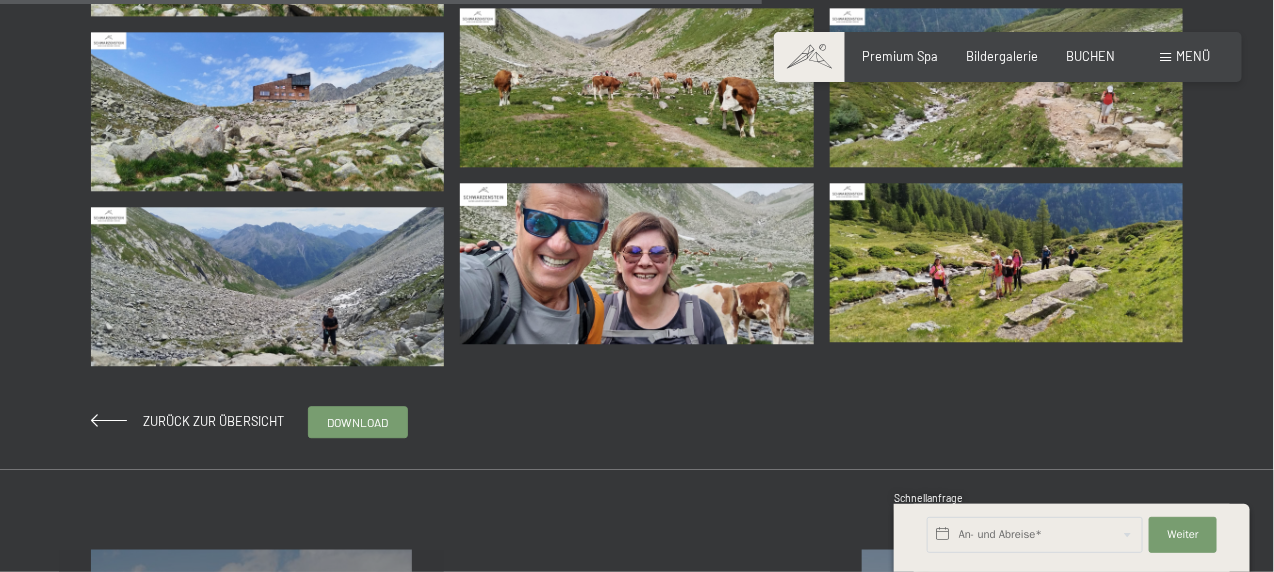 click at bounding box center (1006, 262) 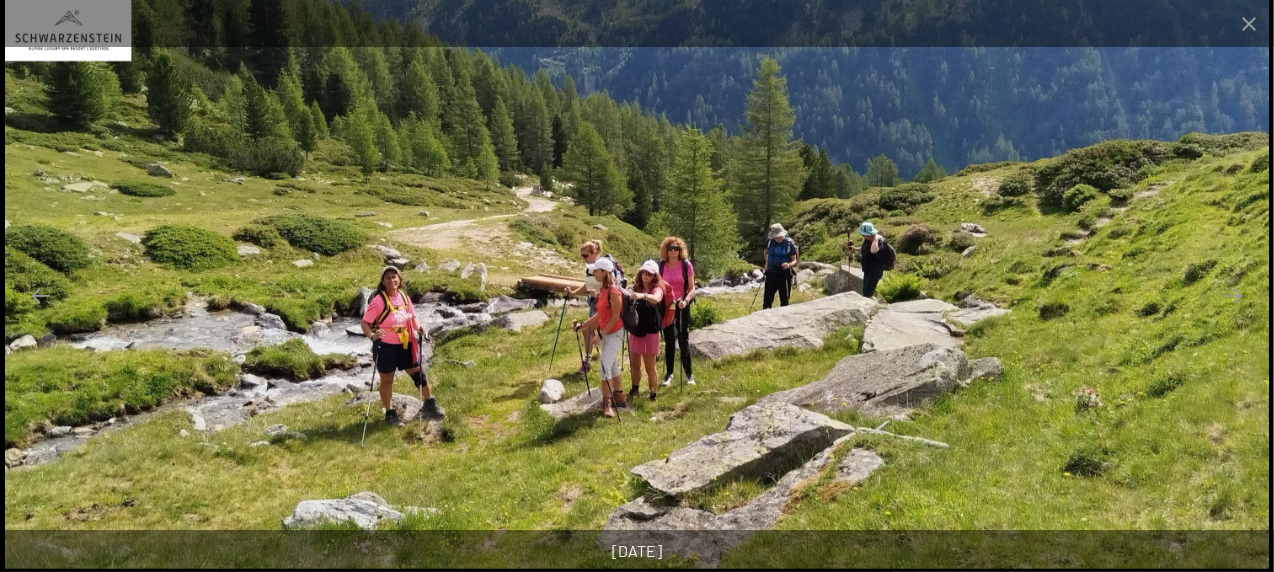 scroll, scrollTop: 1700, scrollLeft: 0, axis: vertical 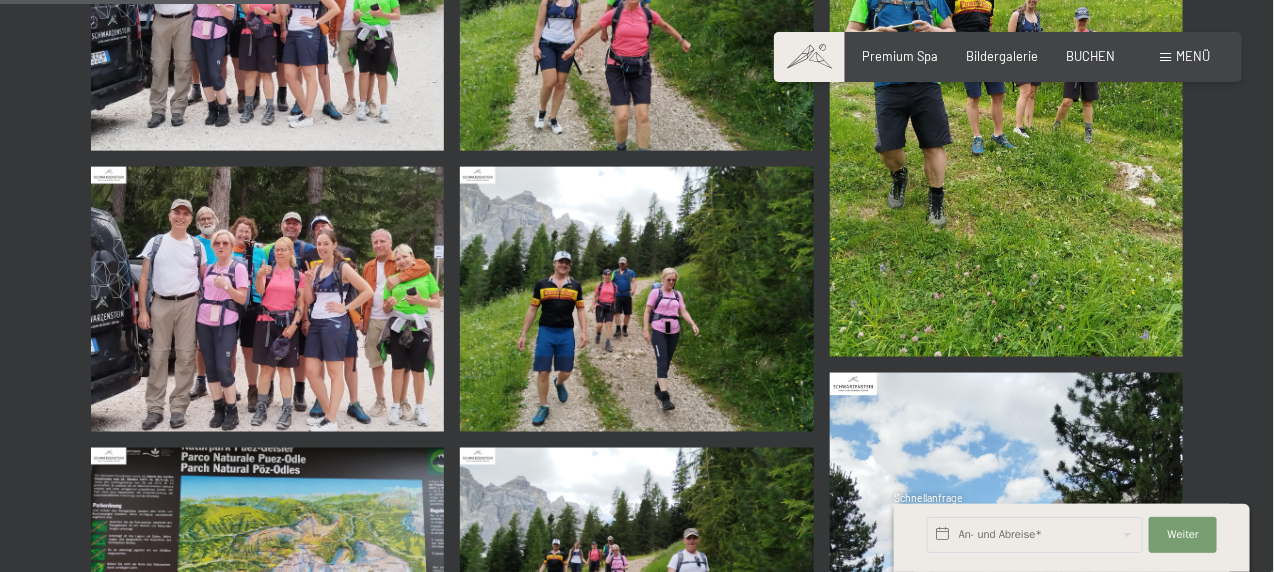 click at bounding box center [267, 299] 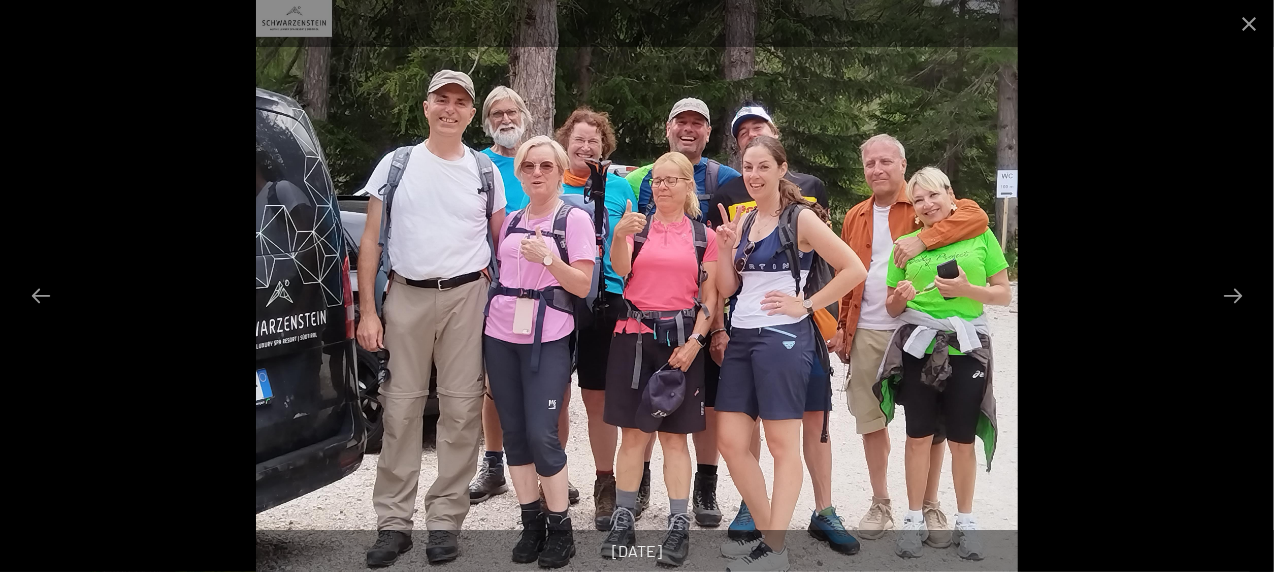 scroll, scrollTop: 900, scrollLeft: 0, axis: vertical 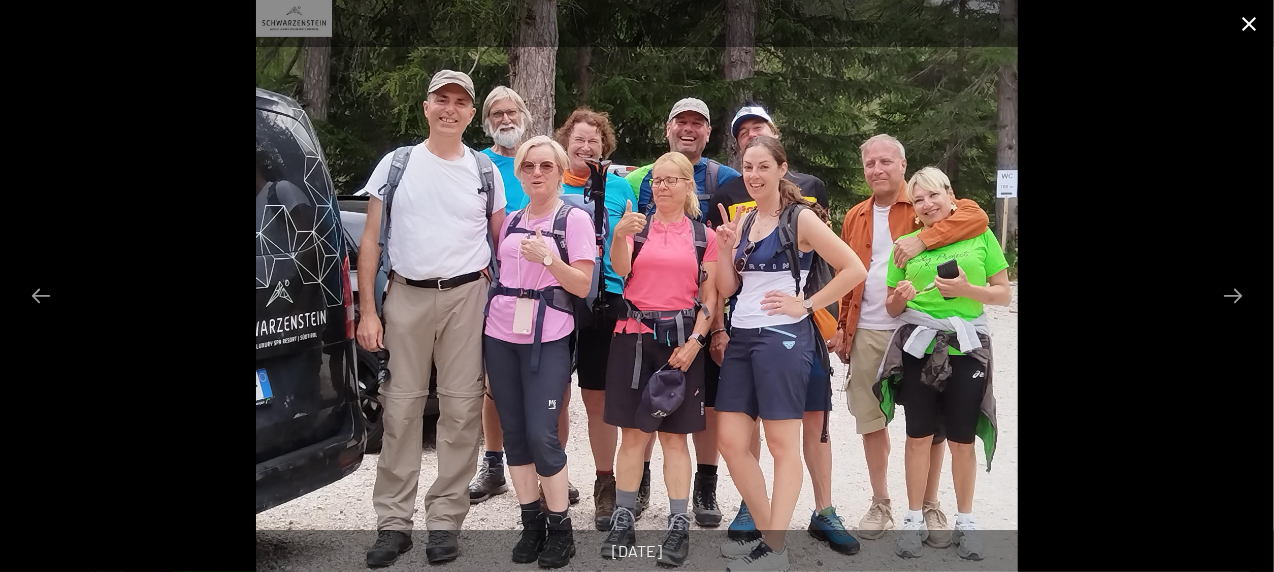 click at bounding box center (1249, 23) 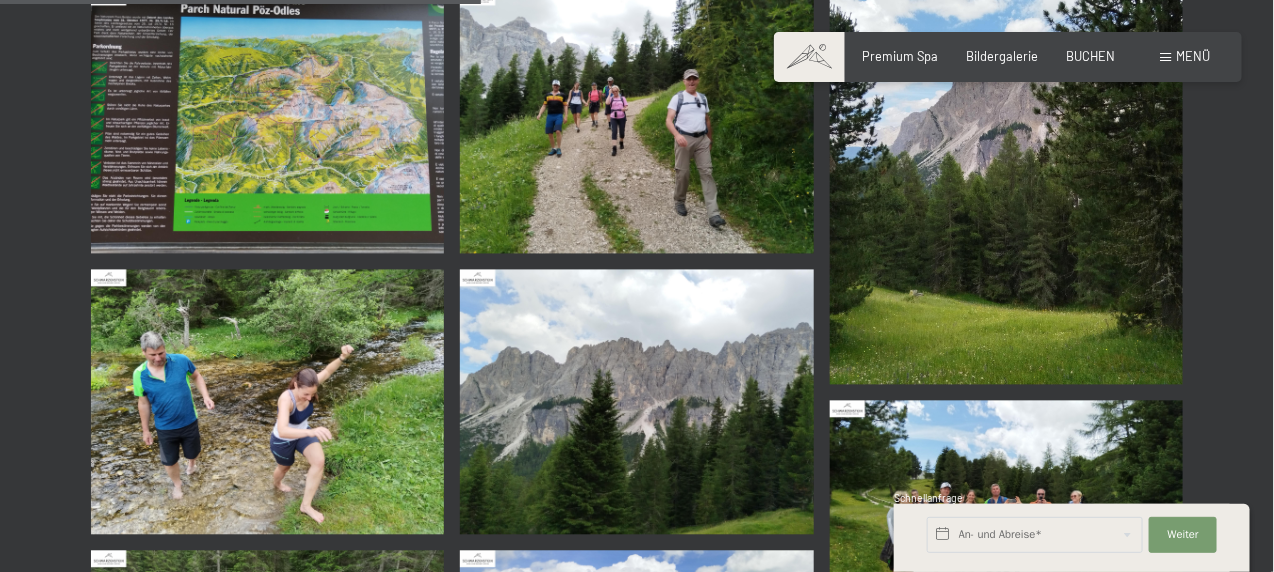 scroll, scrollTop: 1300, scrollLeft: 0, axis: vertical 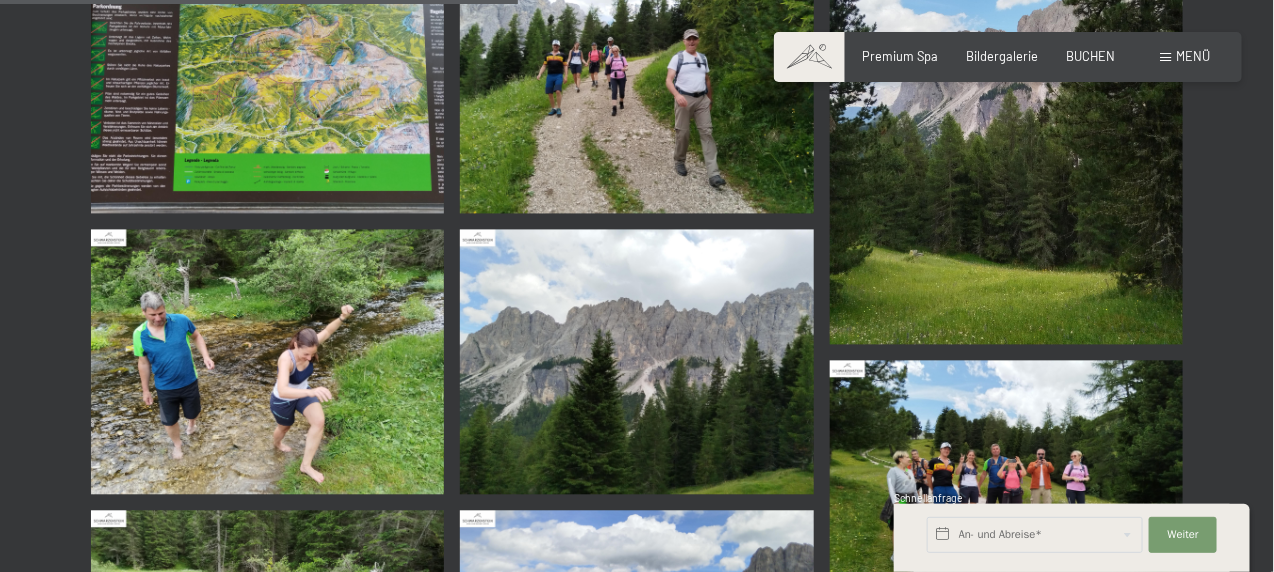 click at bounding box center (267, 361) 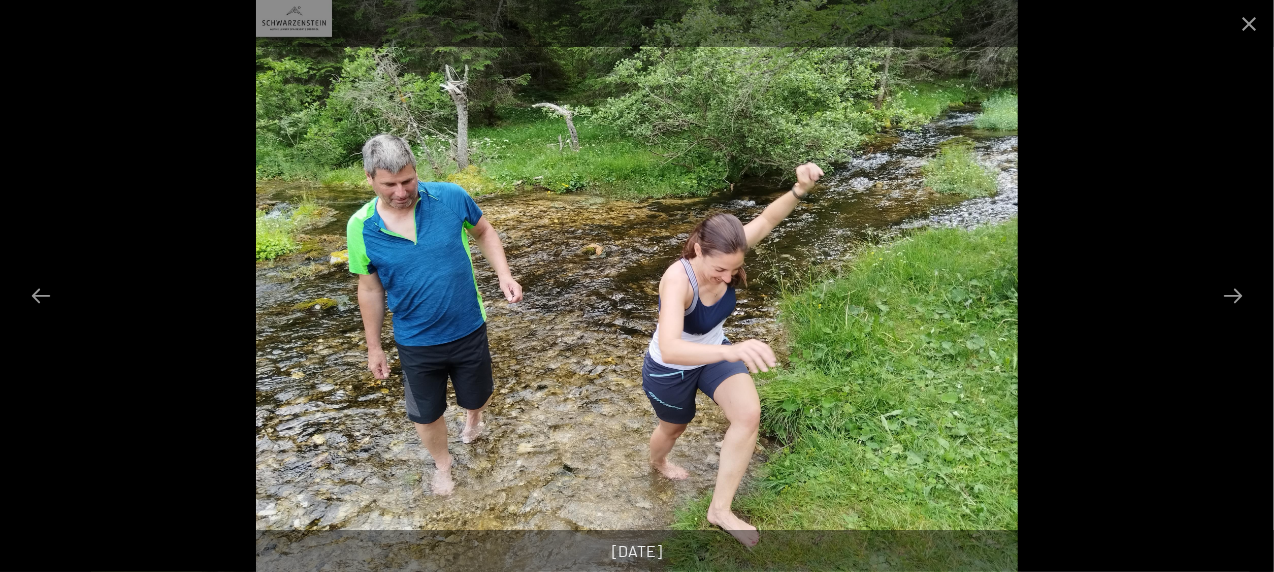 scroll, scrollTop: 1400, scrollLeft: 0, axis: vertical 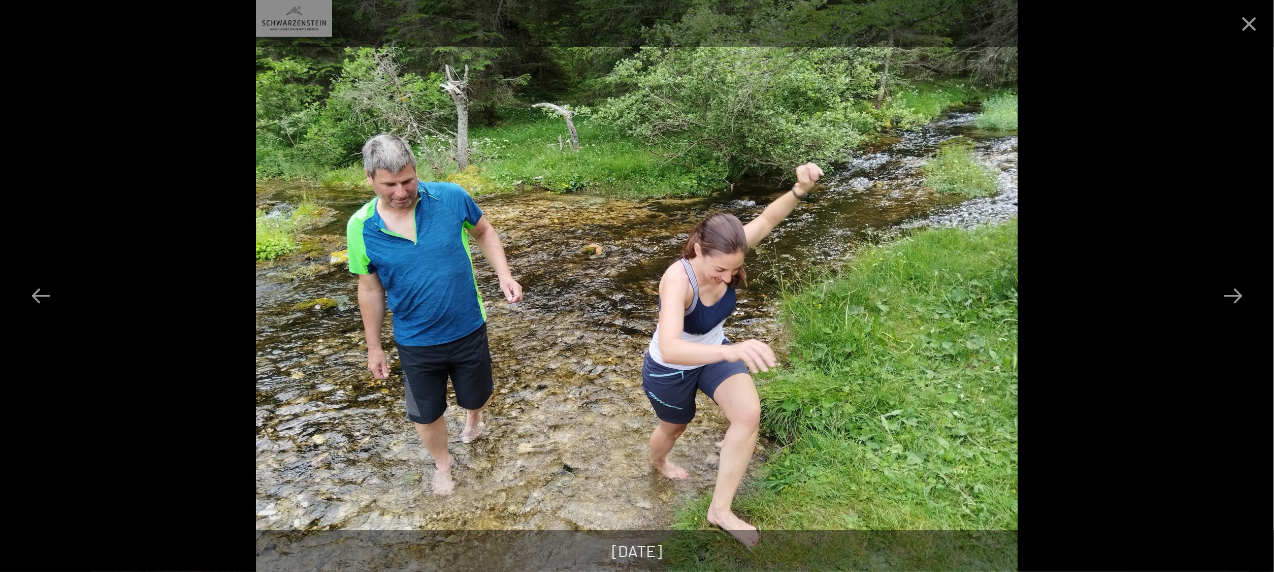 click on "[DATE]" at bounding box center [637, 551] 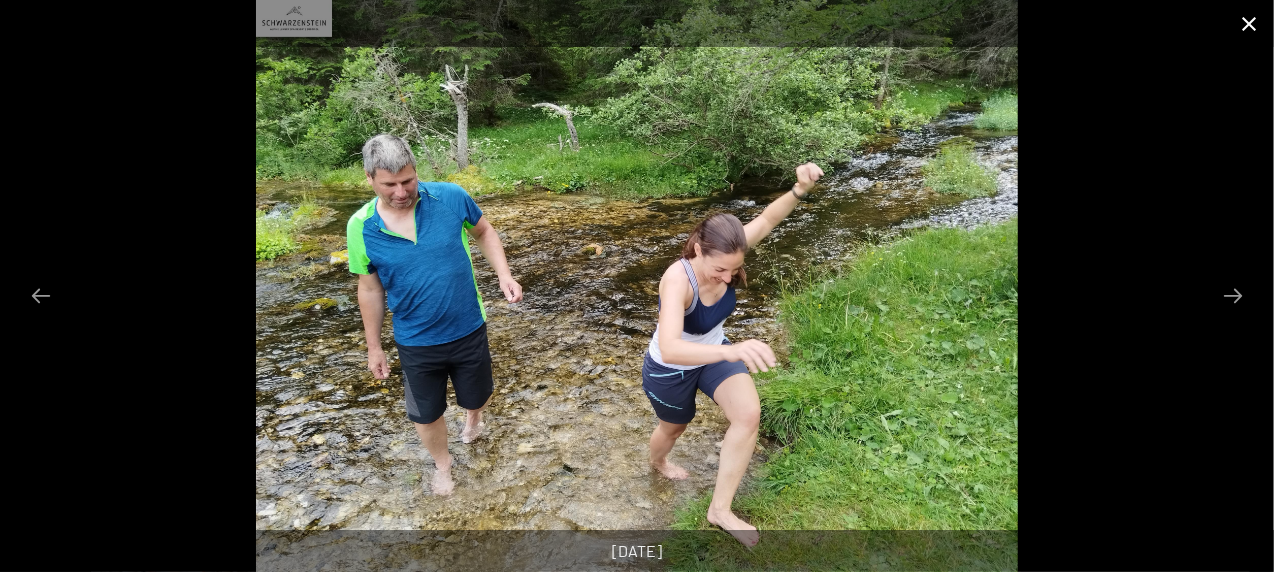 click at bounding box center [1249, 23] 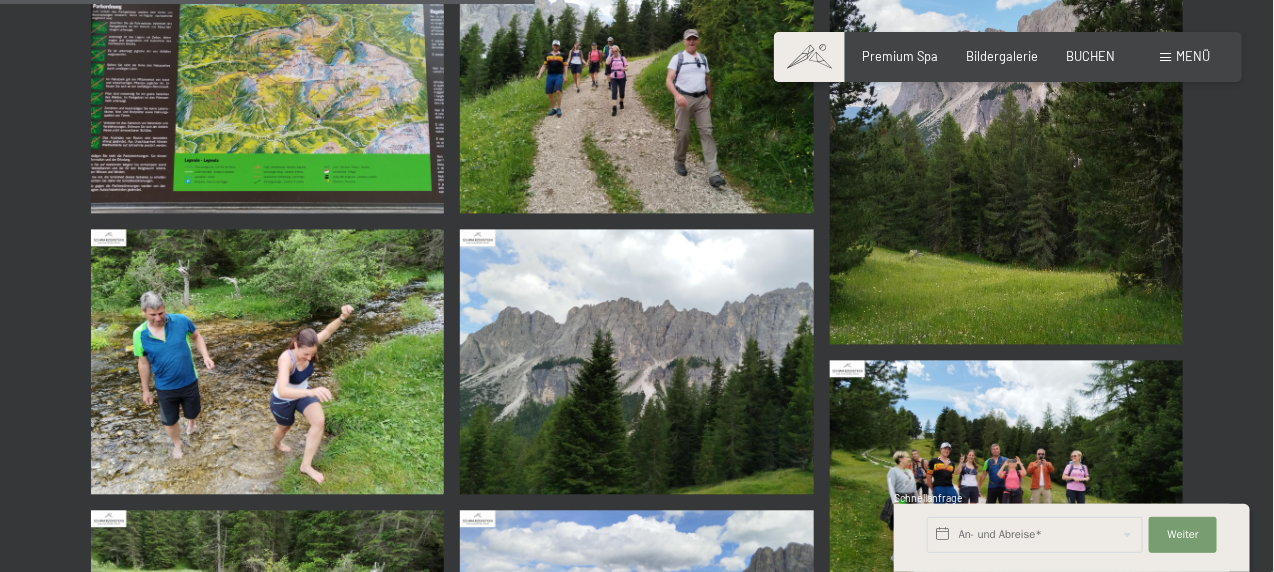 scroll, scrollTop: 1400, scrollLeft: 0, axis: vertical 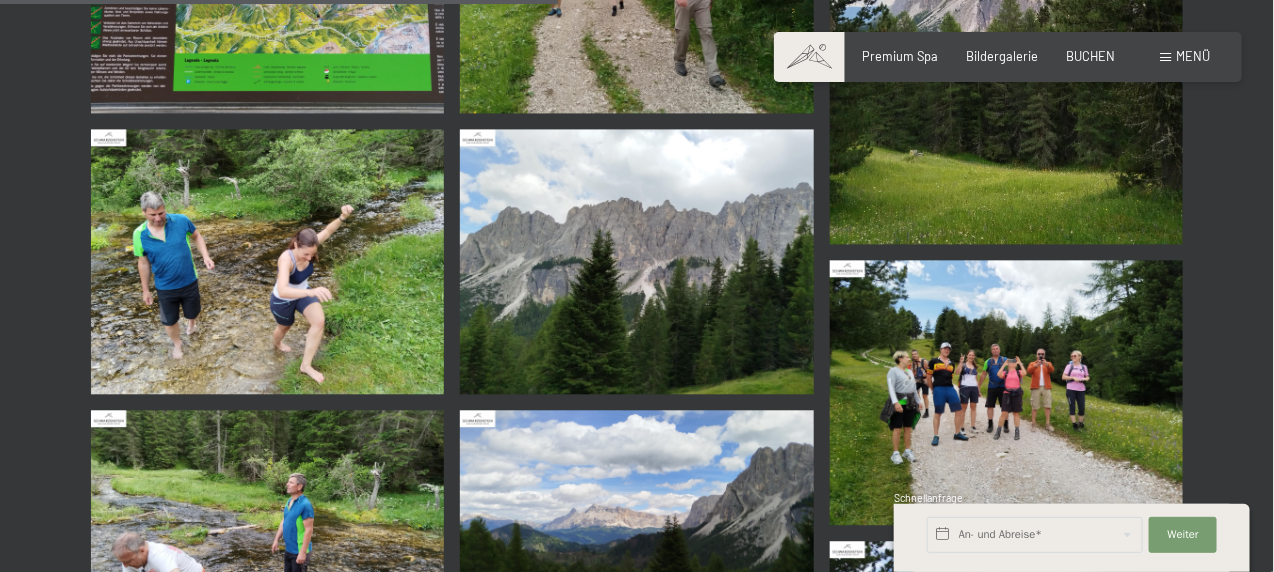 click at bounding box center [1006, 392] 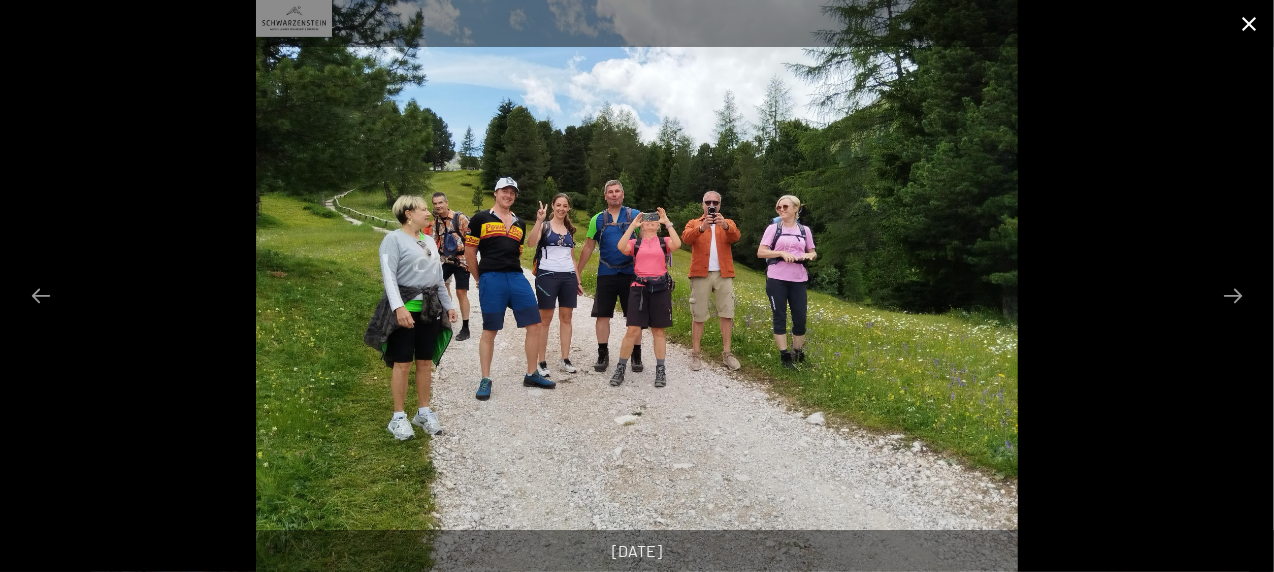 click at bounding box center (1249, 23) 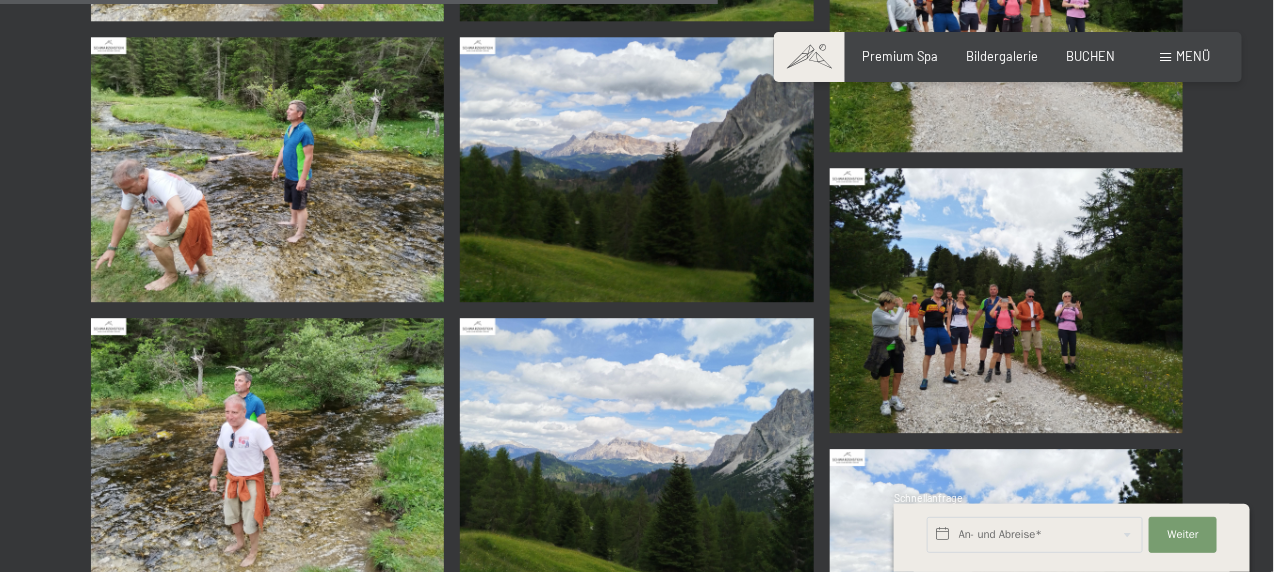 scroll, scrollTop: 1800, scrollLeft: 0, axis: vertical 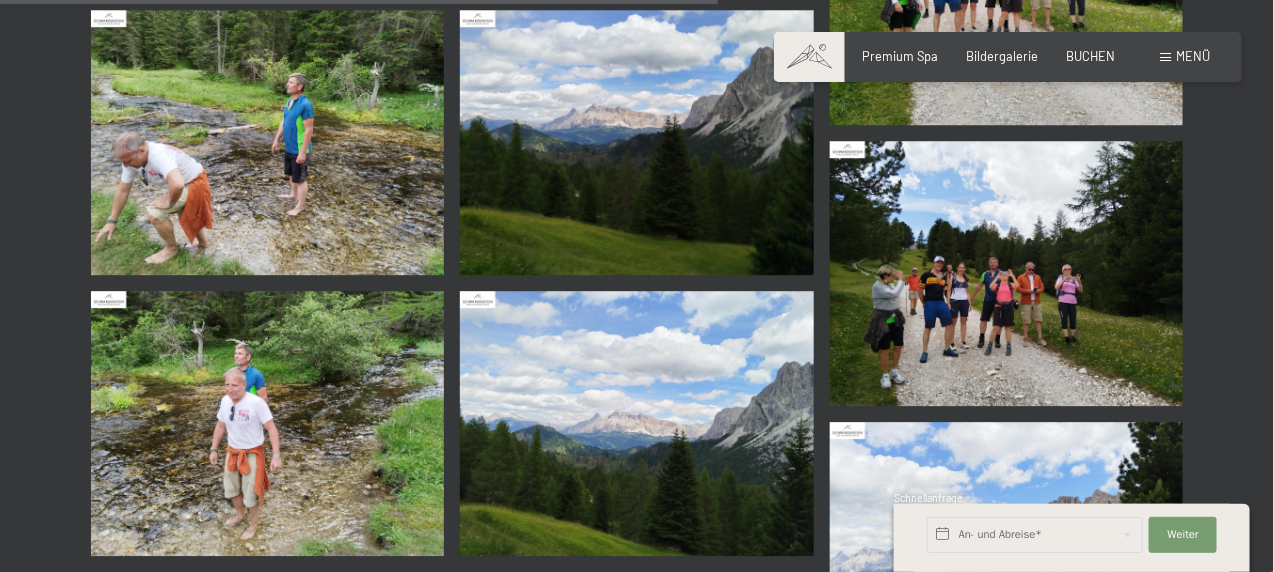 click at bounding box center (636, 142) 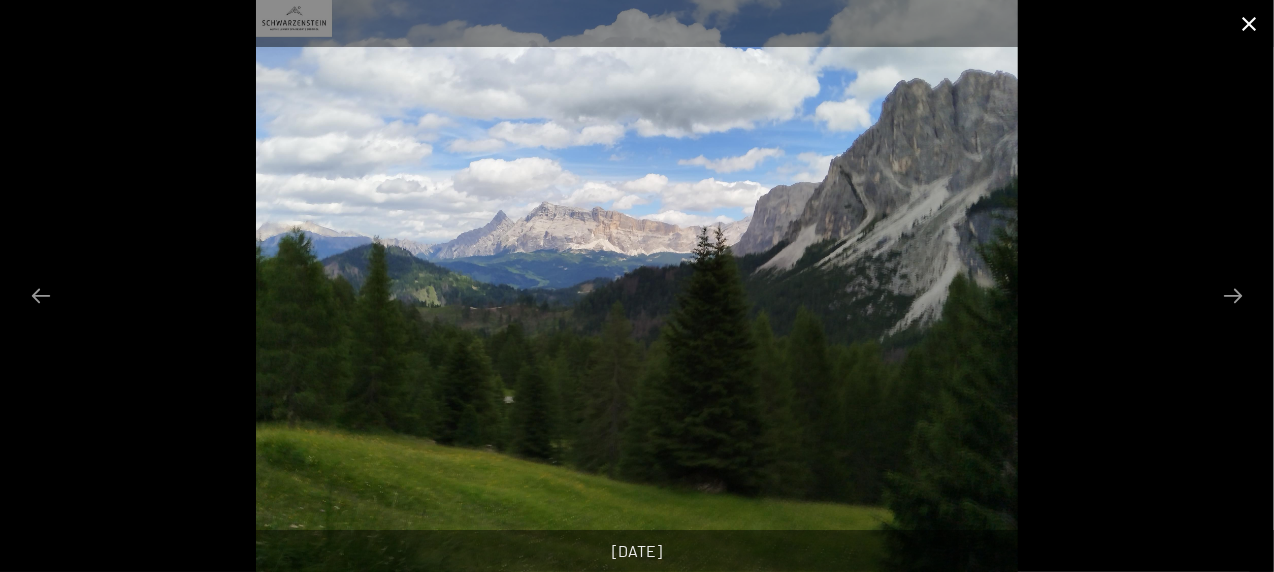 click at bounding box center [1249, 23] 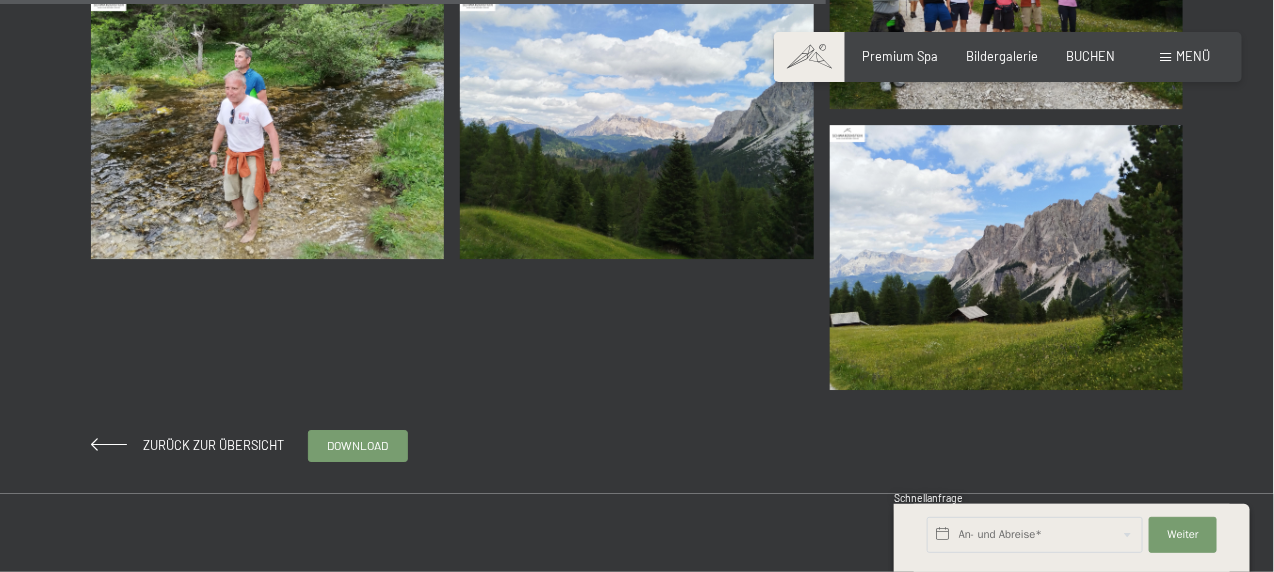 scroll, scrollTop: 2100, scrollLeft: 0, axis: vertical 